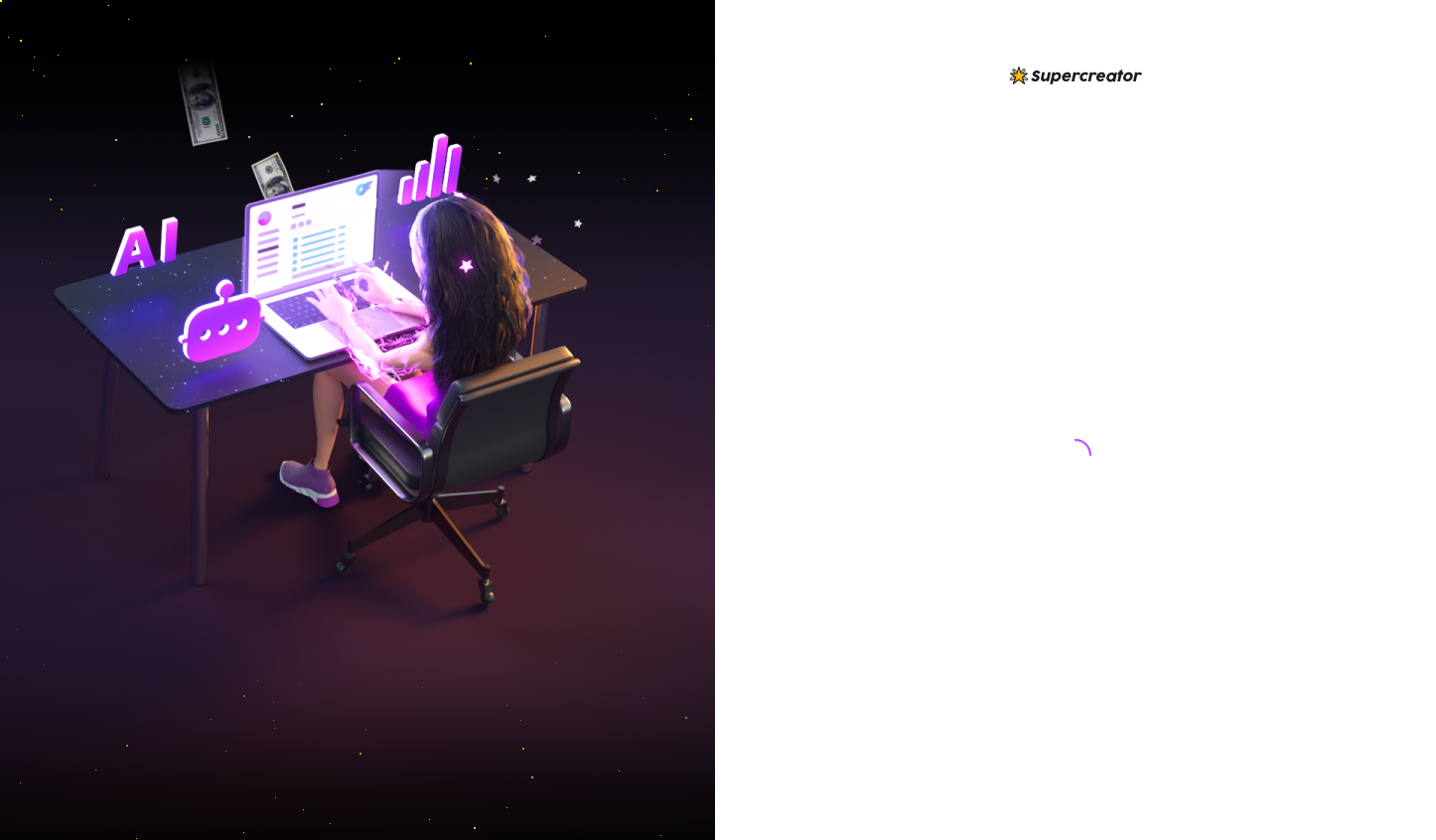 scroll, scrollTop: 0, scrollLeft: 0, axis: both 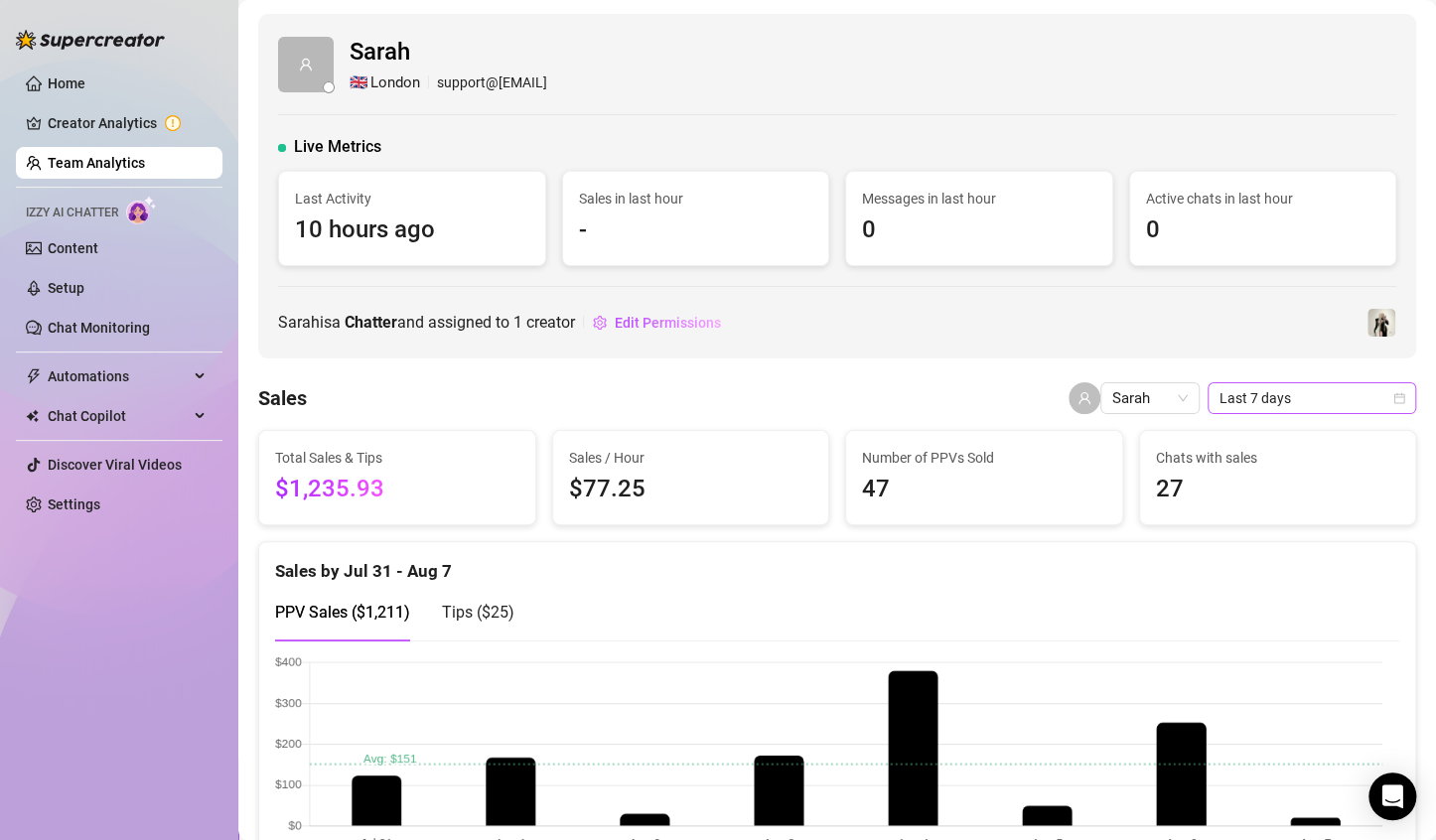 click on "Last 7 days" at bounding box center (1312, 398) 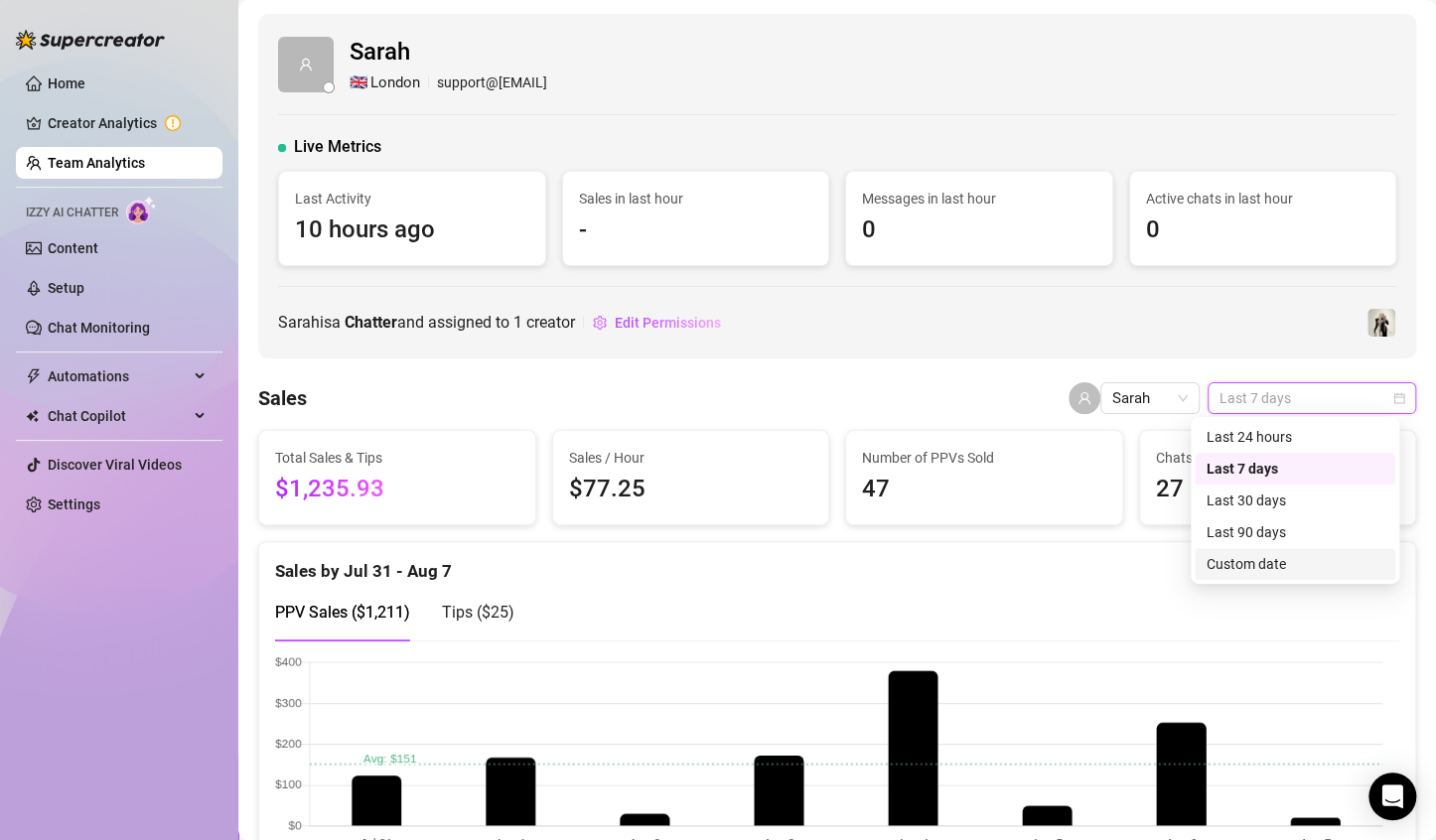 click on "Custom date" at bounding box center [1295, 564] 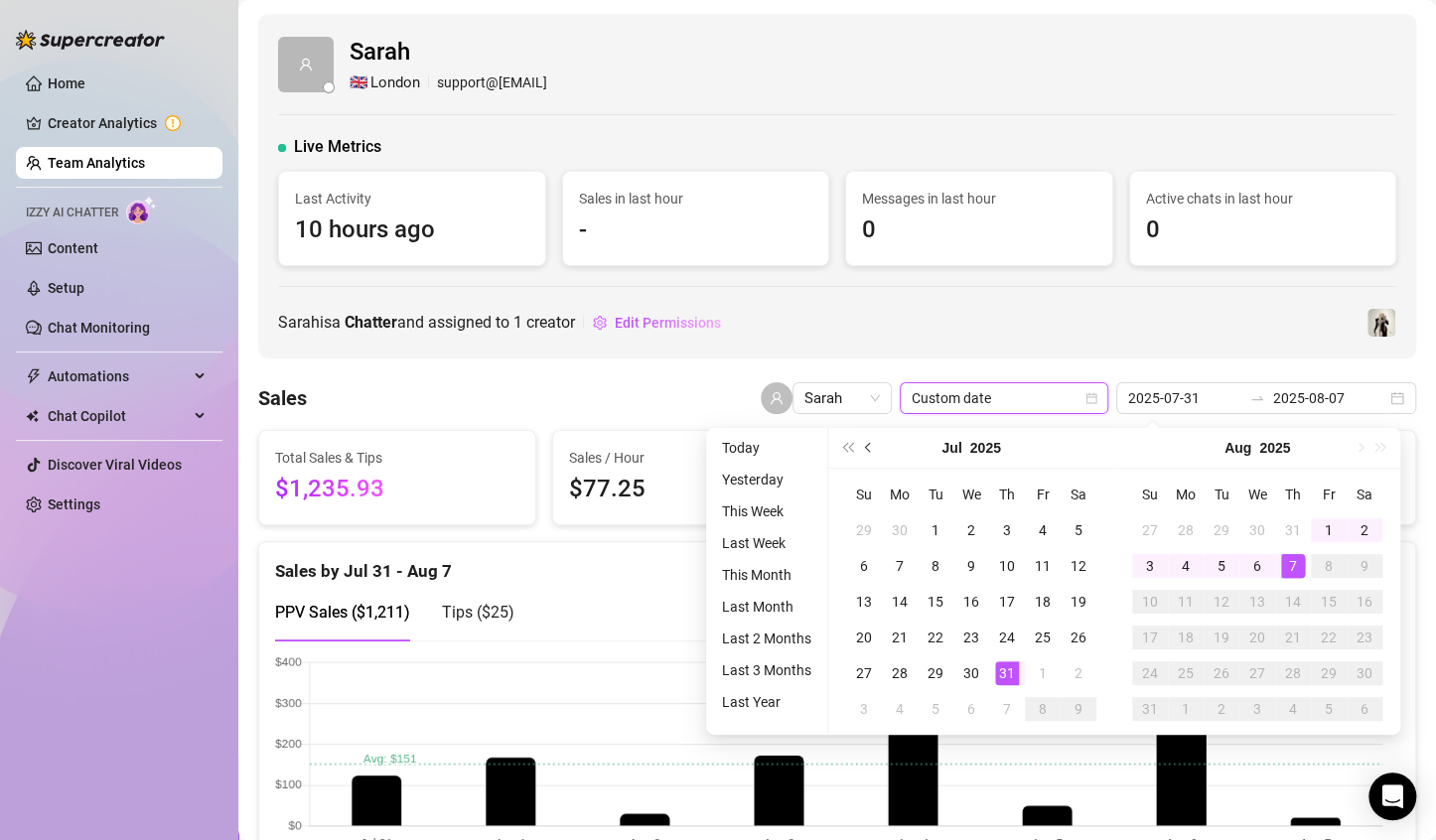 click at bounding box center [870, 448] 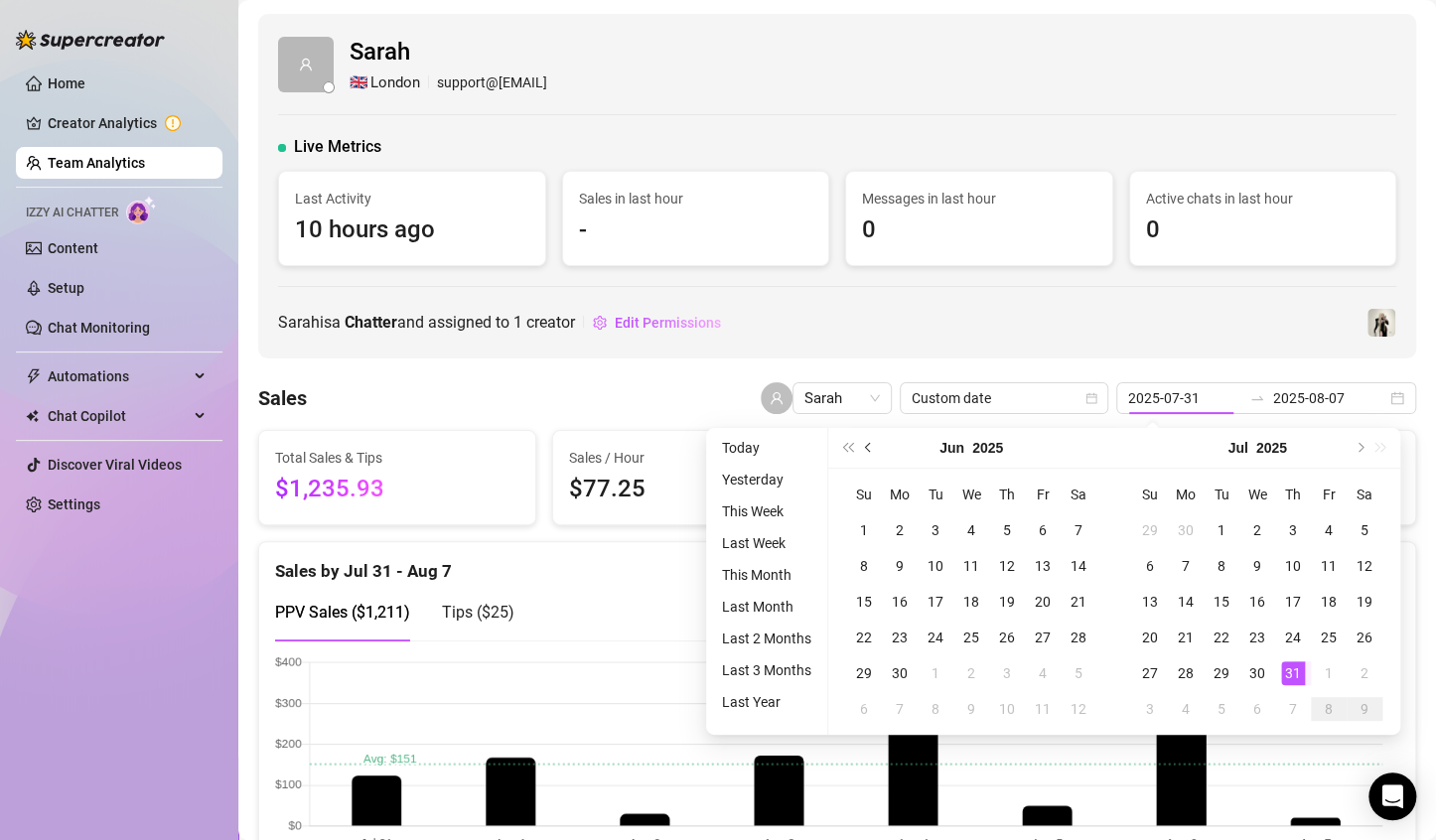 click at bounding box center (870, 448) 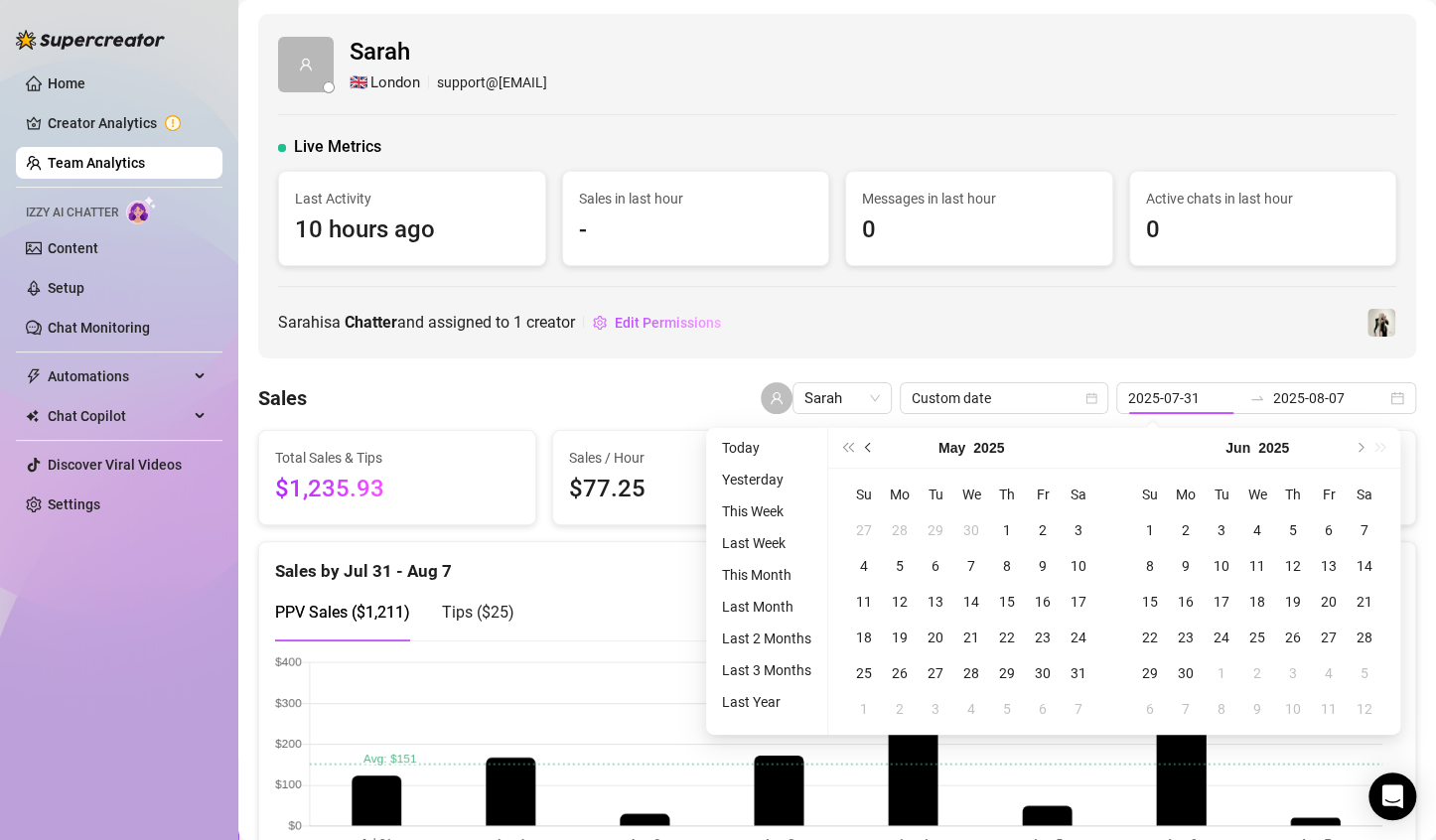 click at bounding box center [870, 448] 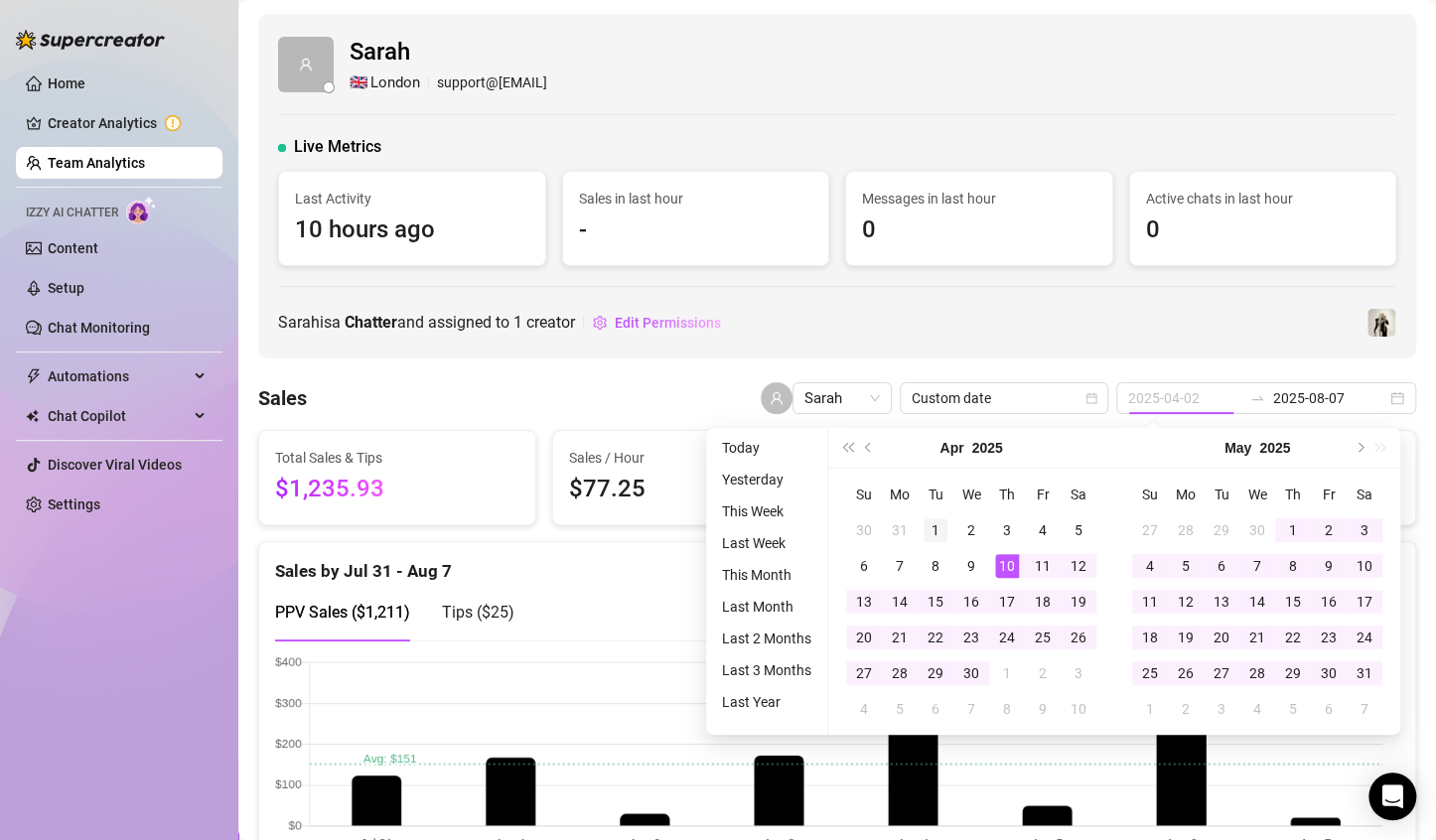 type on "2025-04-01" 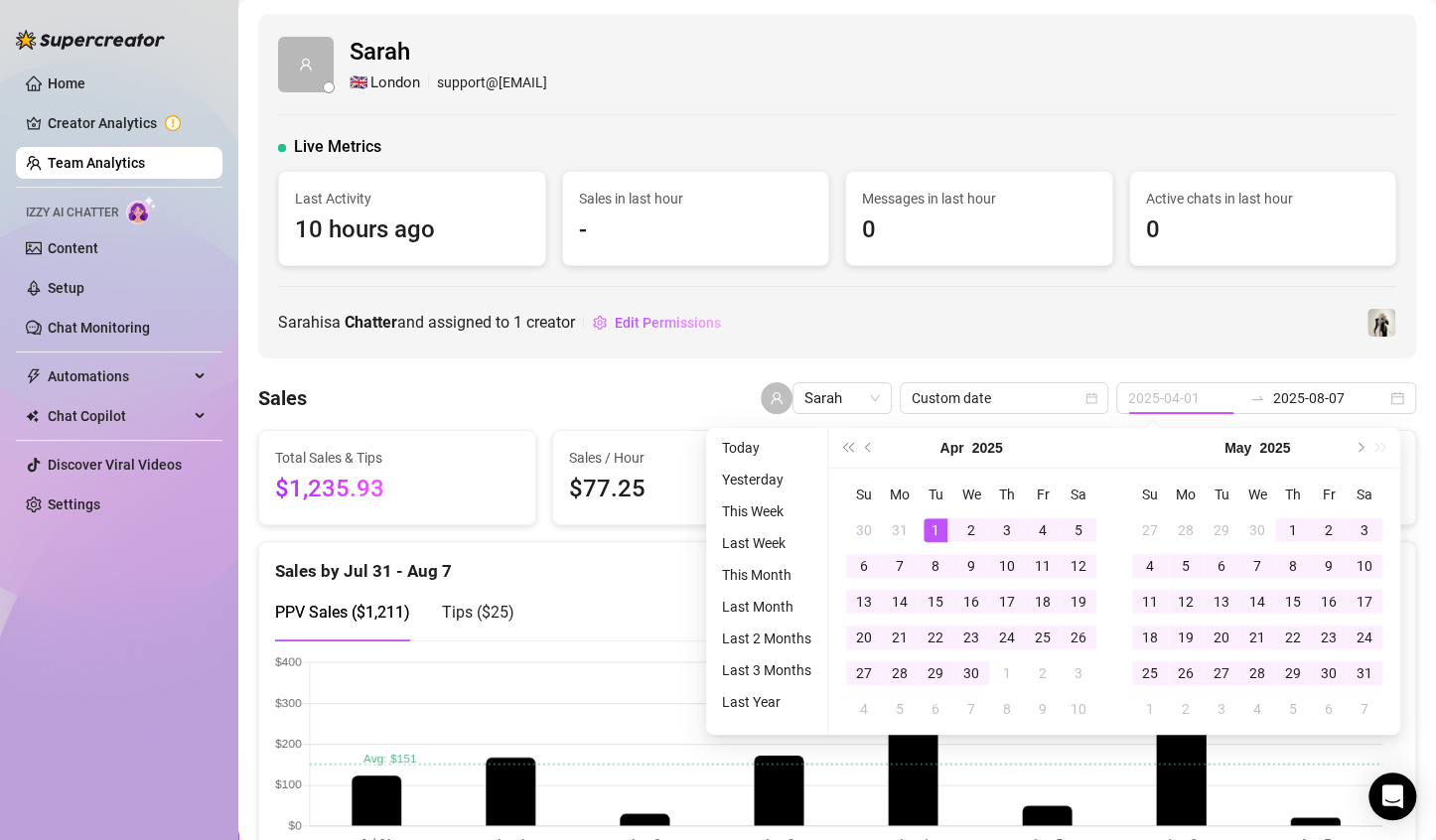 click on "1" at bounding box center (935, 530) 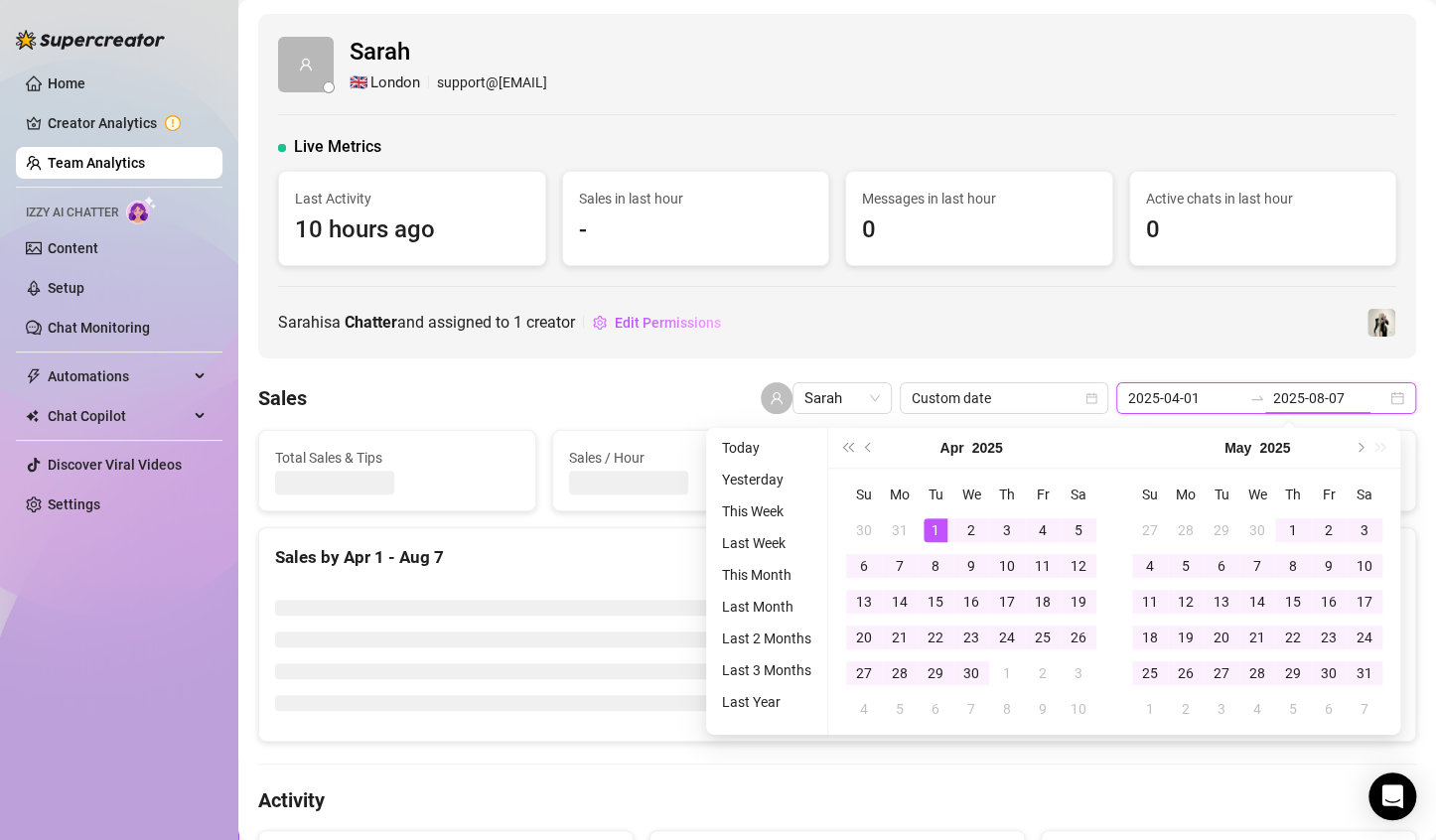 type on "2025-04-01" 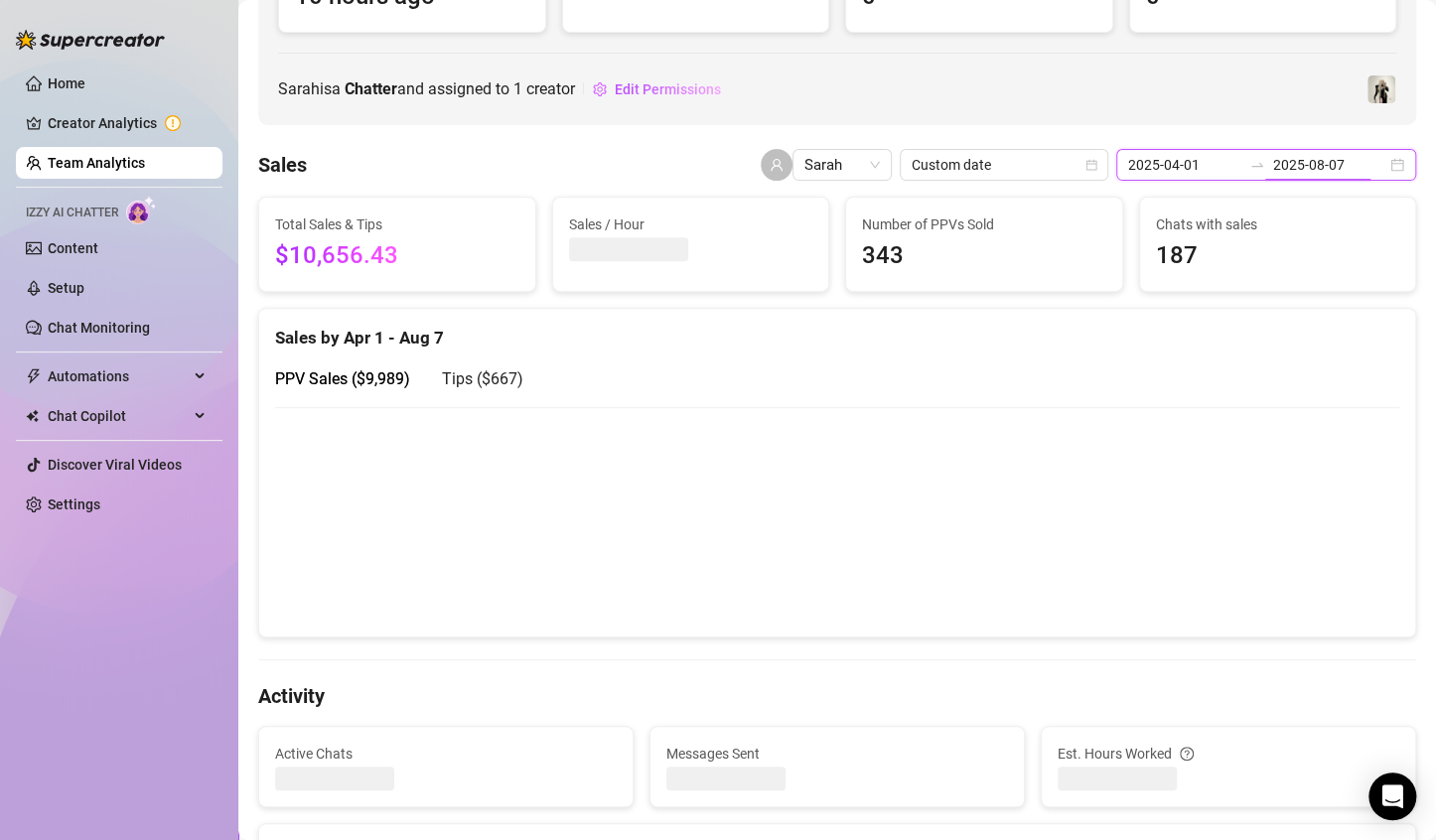 scroll, scrollTop: 236, scrollLeft: 0, axis: vertical 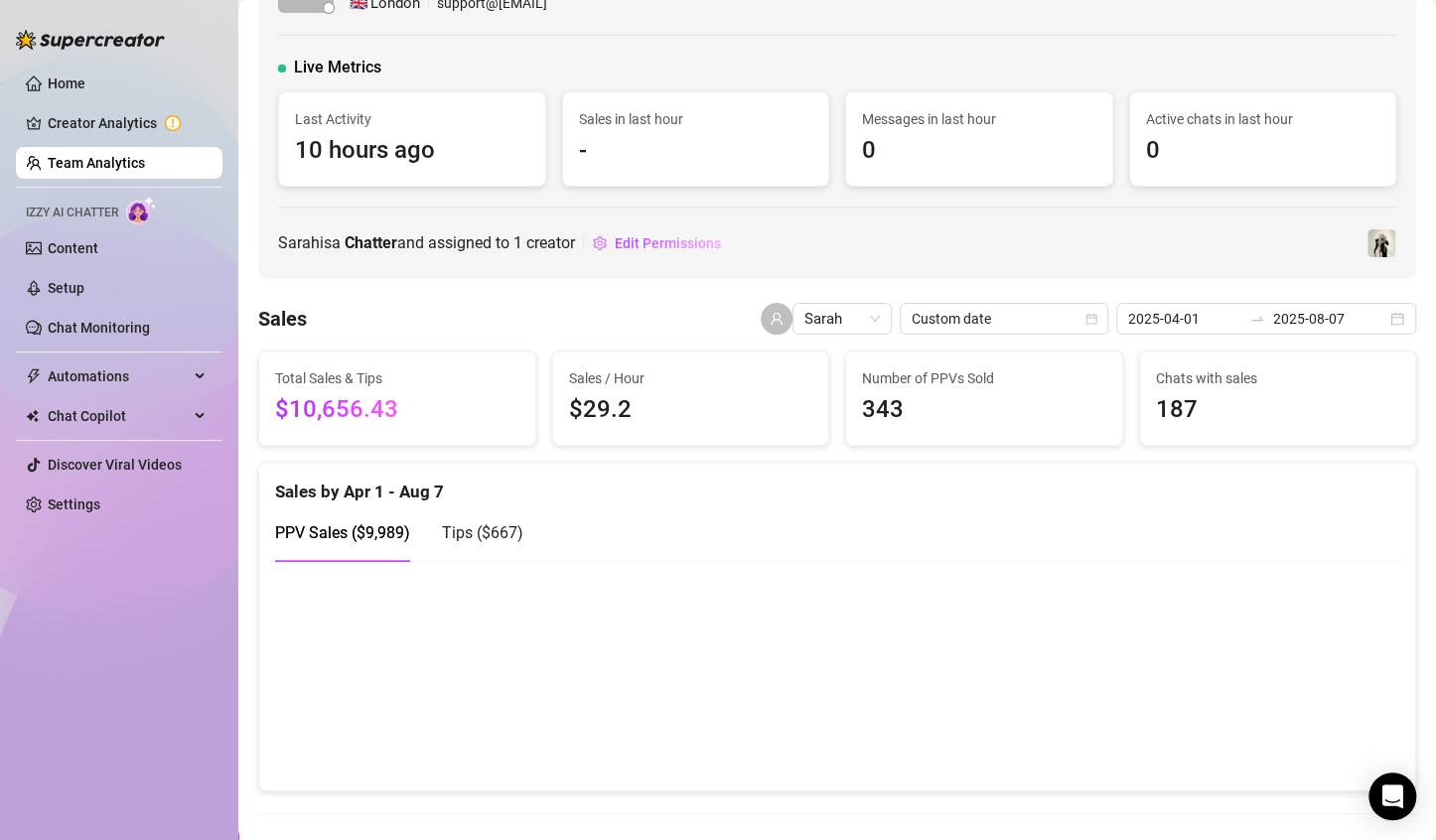 click on "Team Analytics" at bounding box center [96, 163] 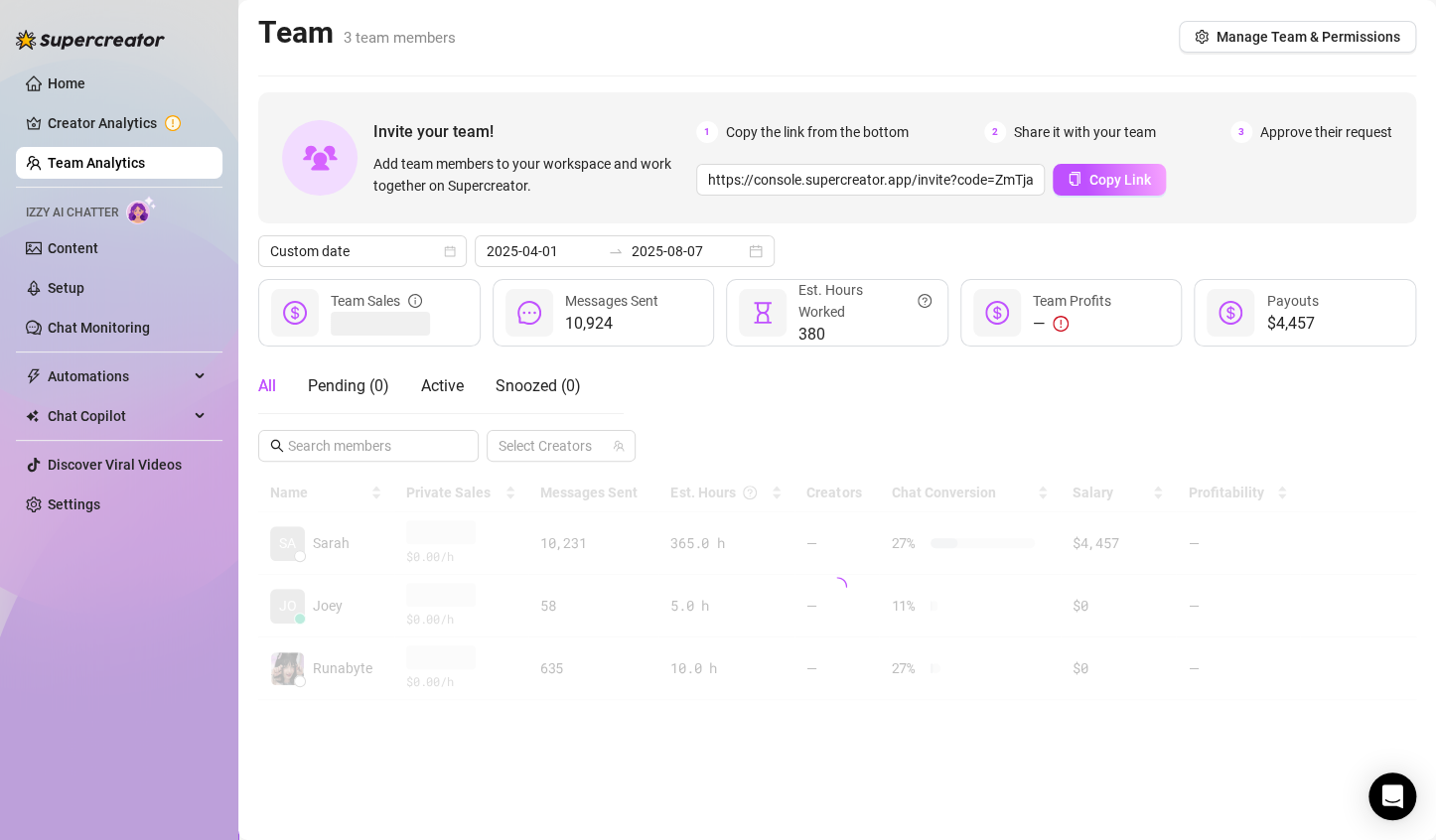 scroll, scrollTop: 0, scrollLeft: 0, axis: both 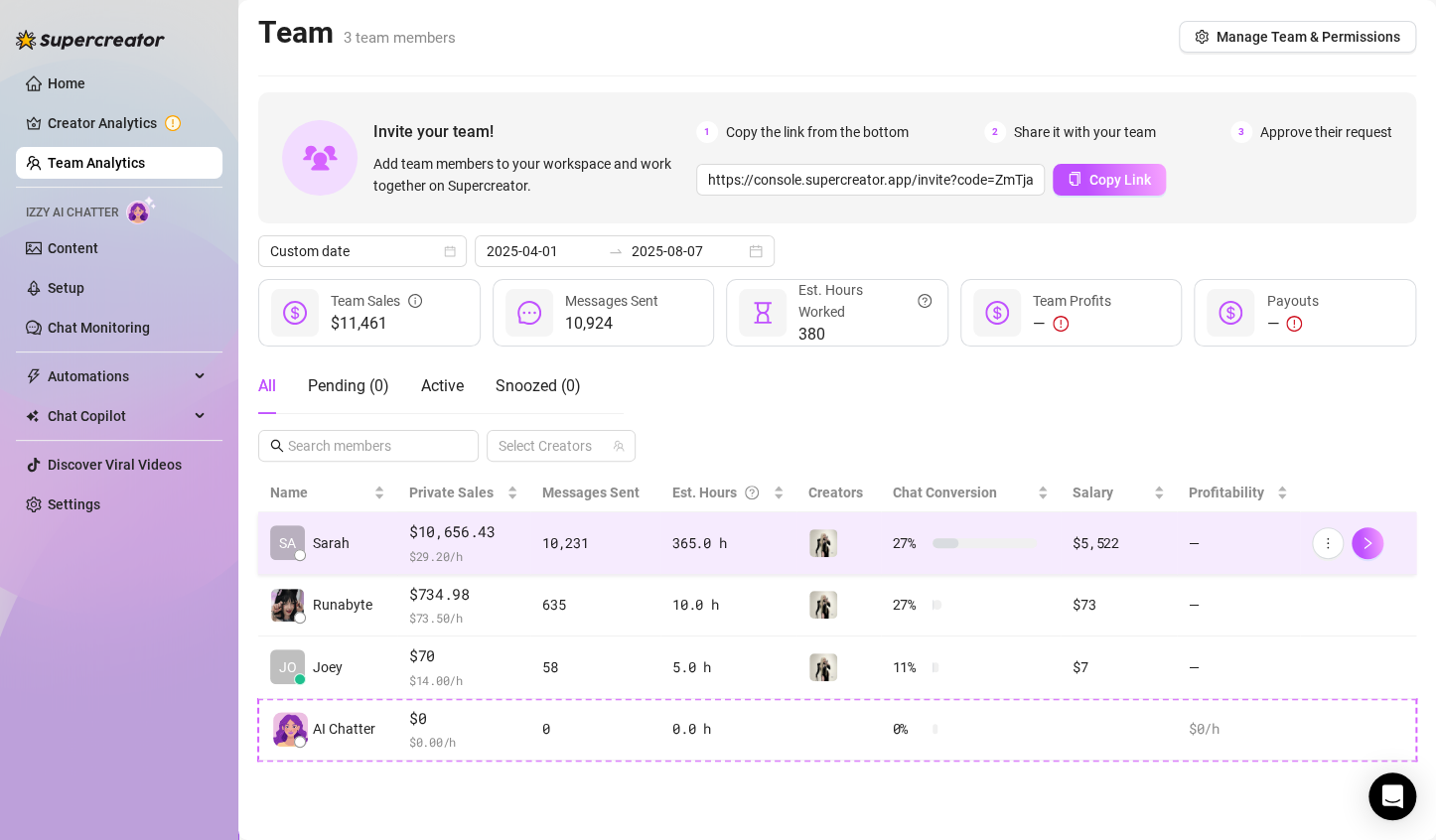 click on "10,231" at bounding box center (595, 543) 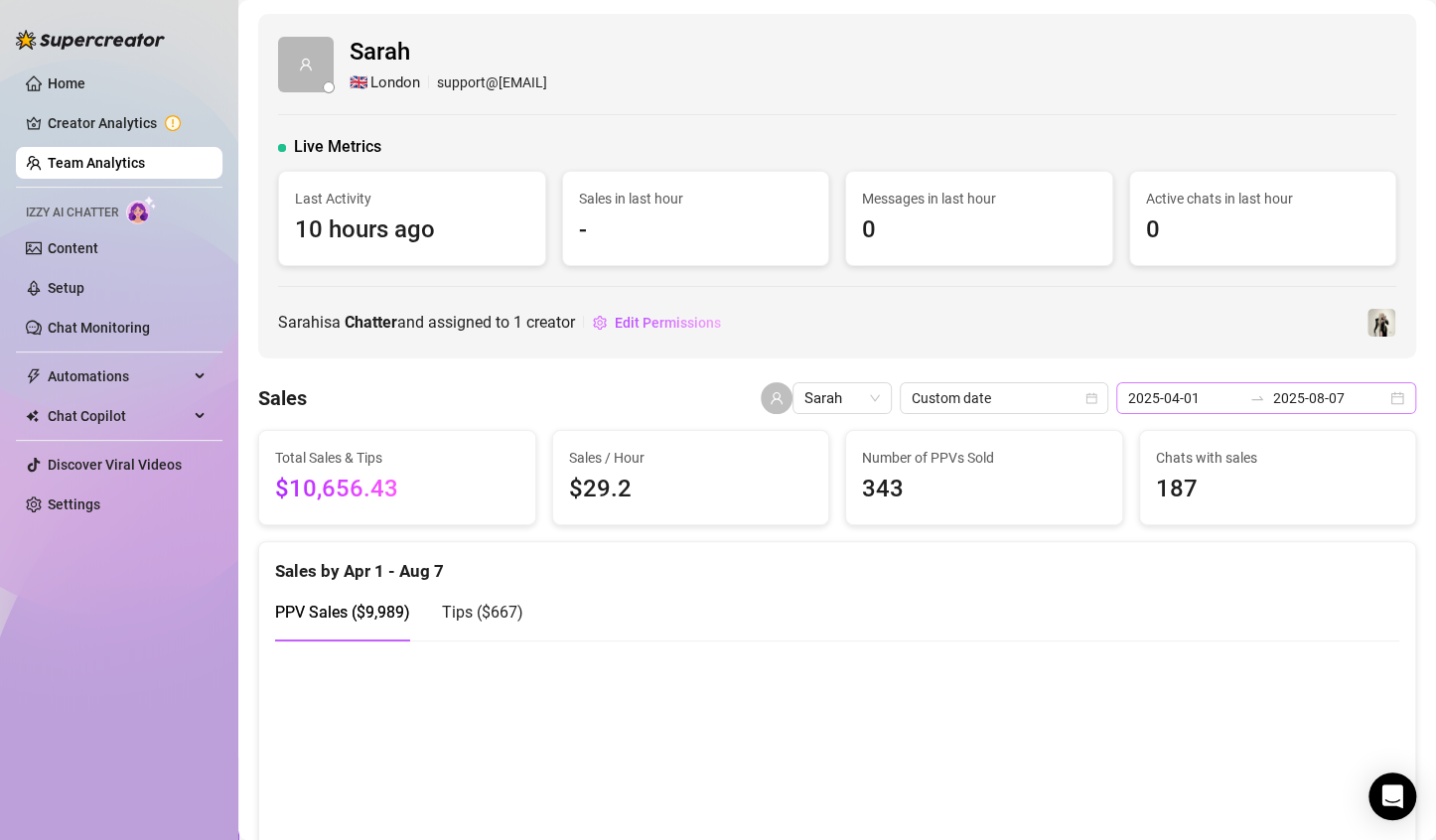 click on "2025-04-01 2025-08-07" at bounding box center (1266, 398) 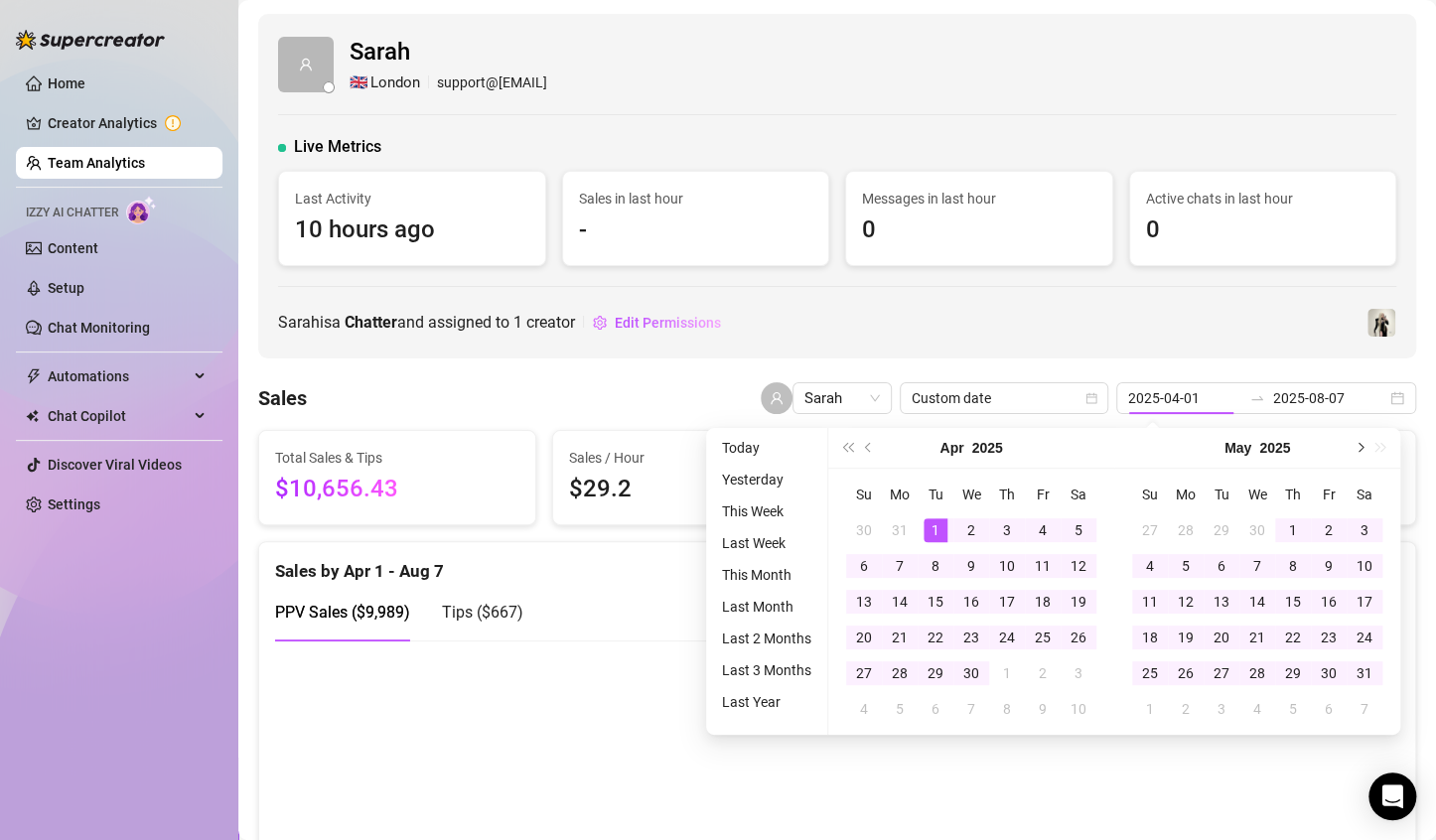 click at bounding box center (1359, 448) 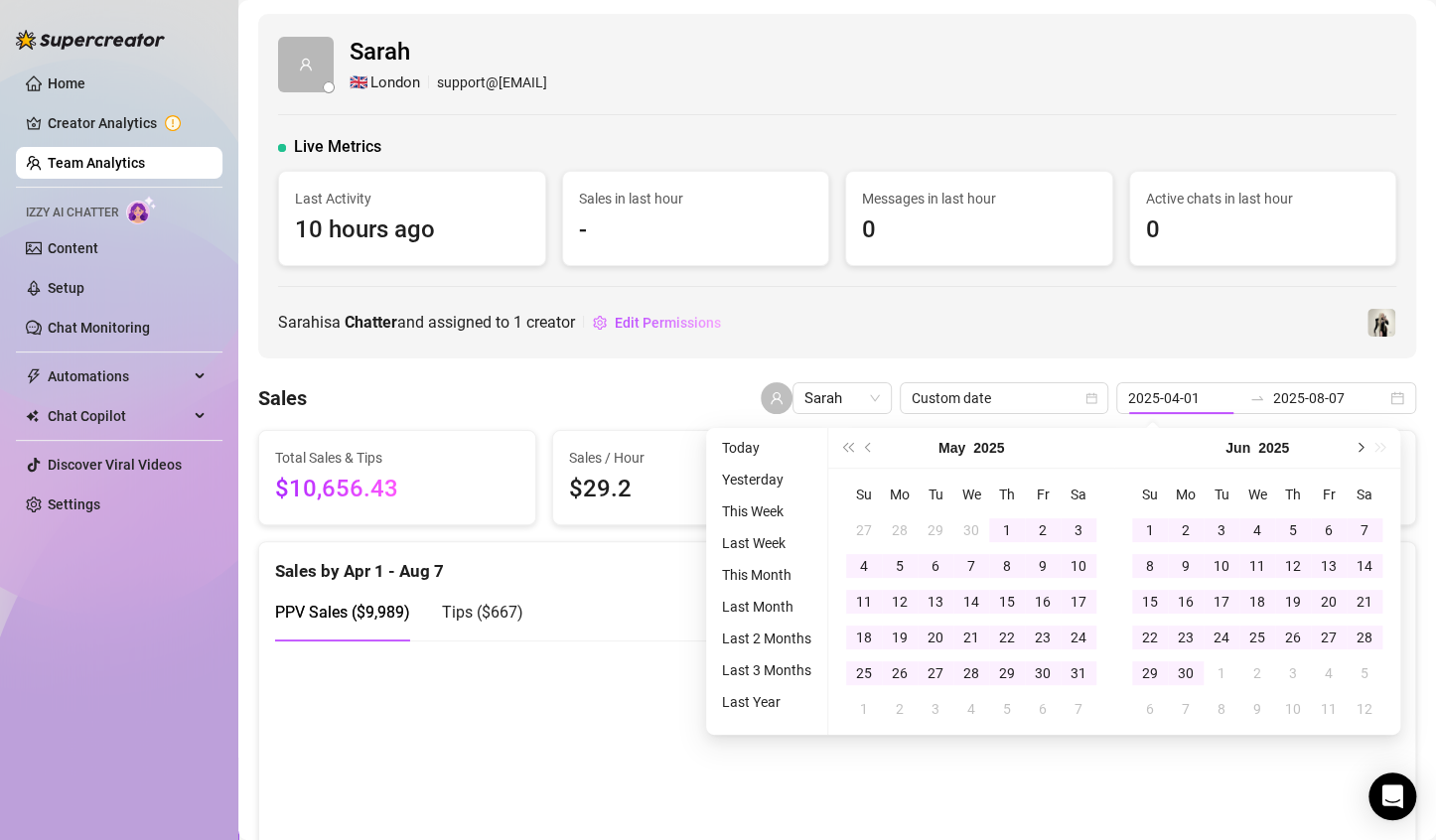 click at bounding box center (1359, 448) 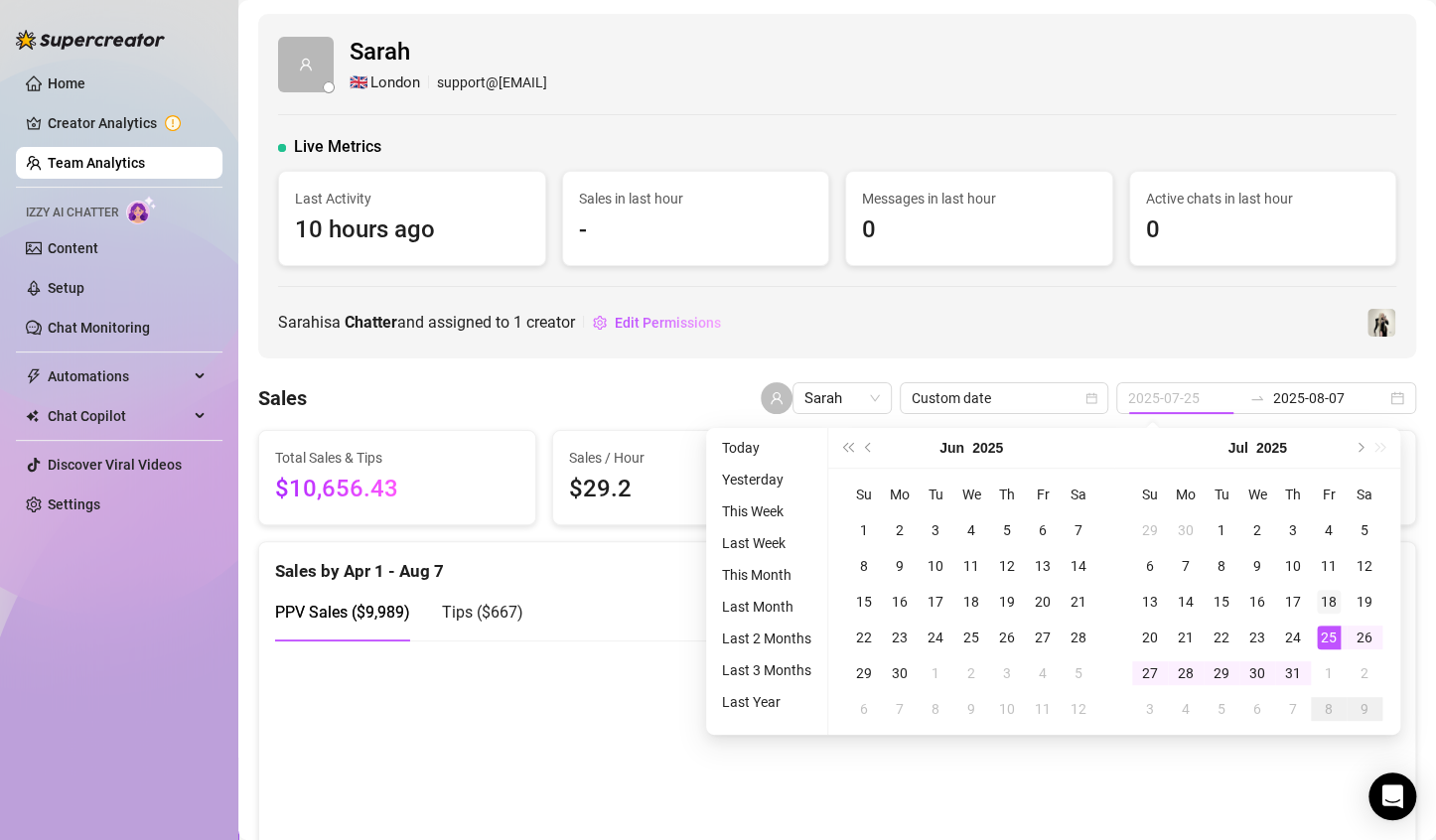 type on "2025-07-18" 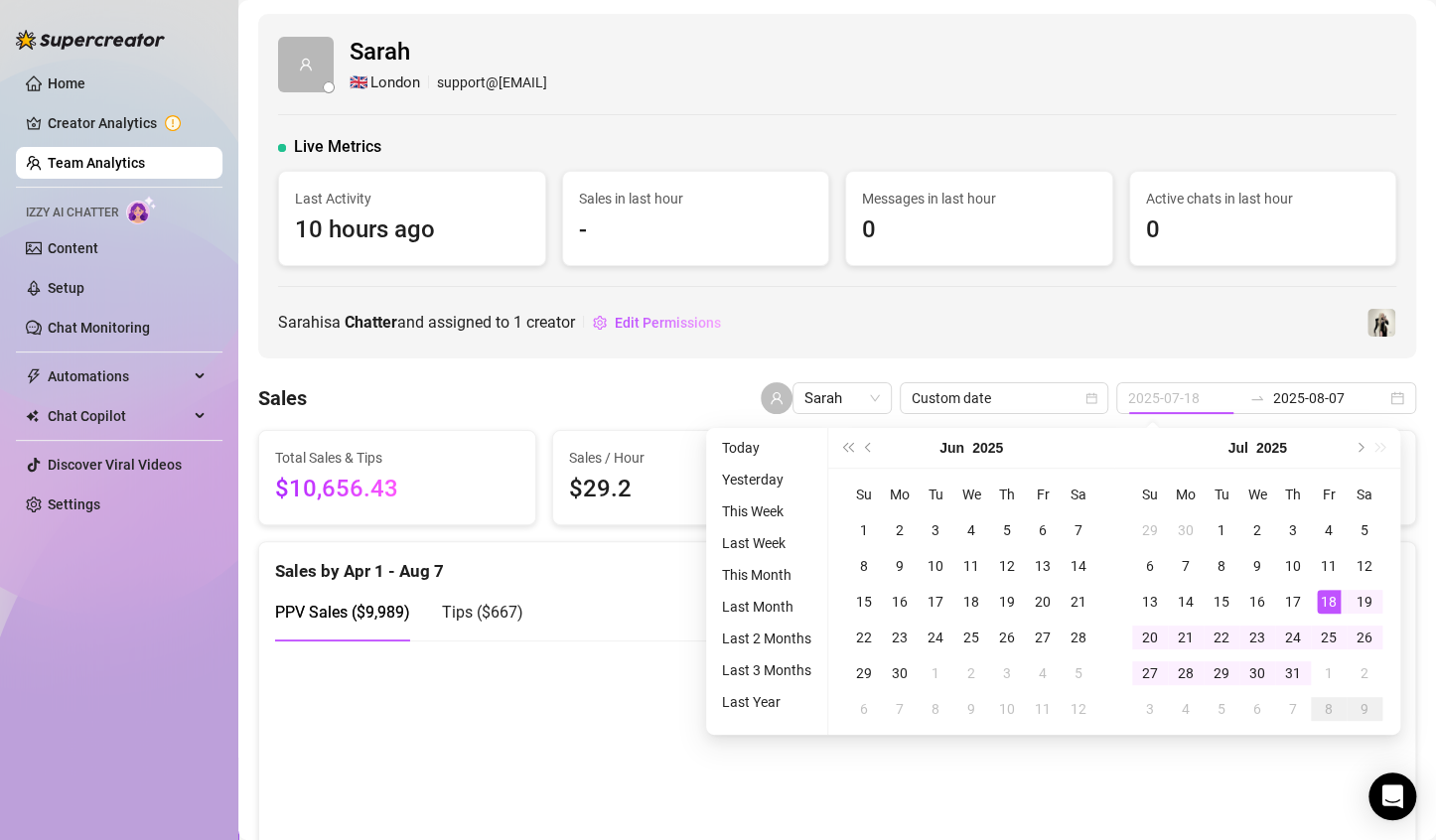 click on "18" at bounding box center [1329, 602] 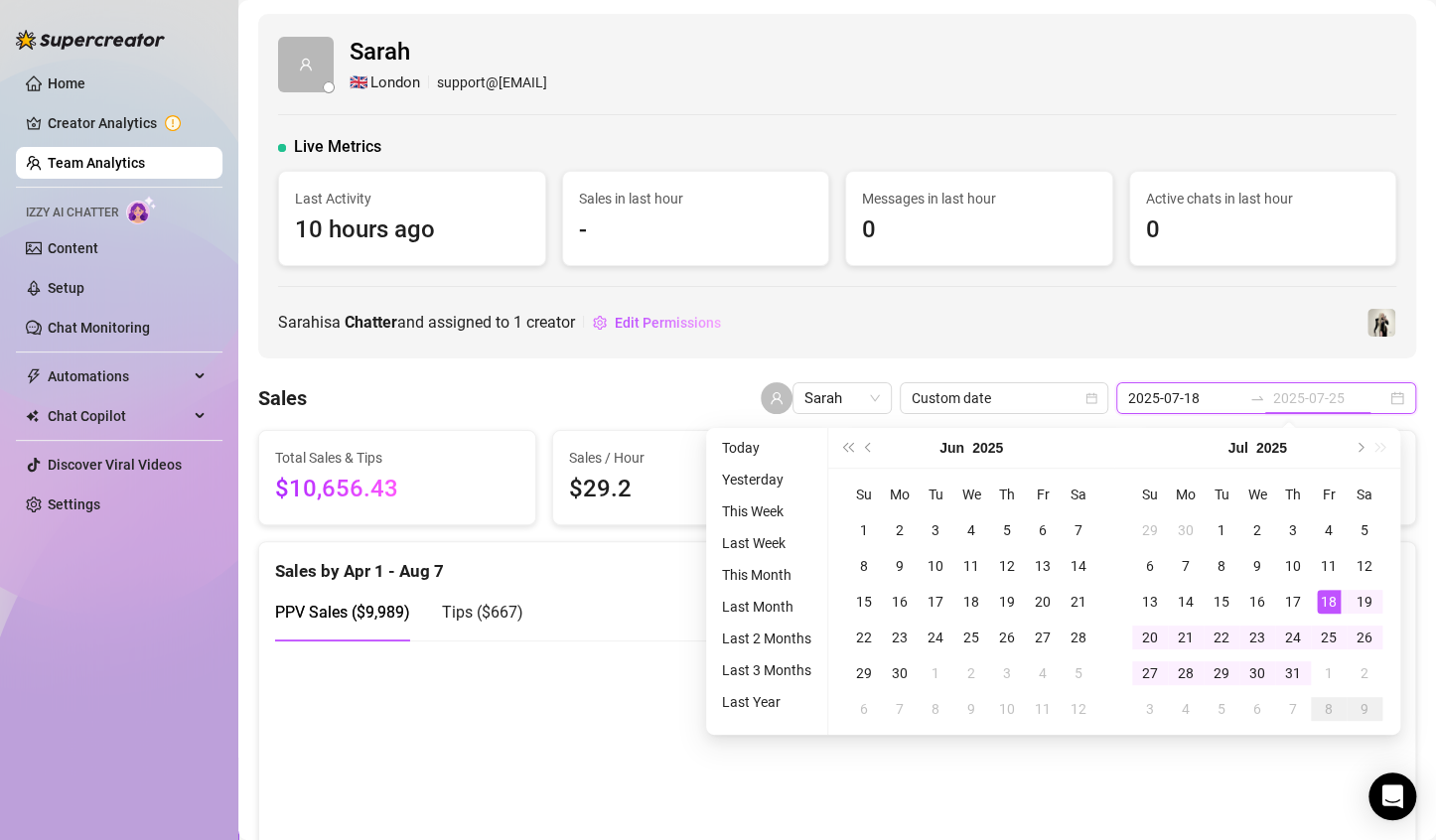 type on "2025-08-07" 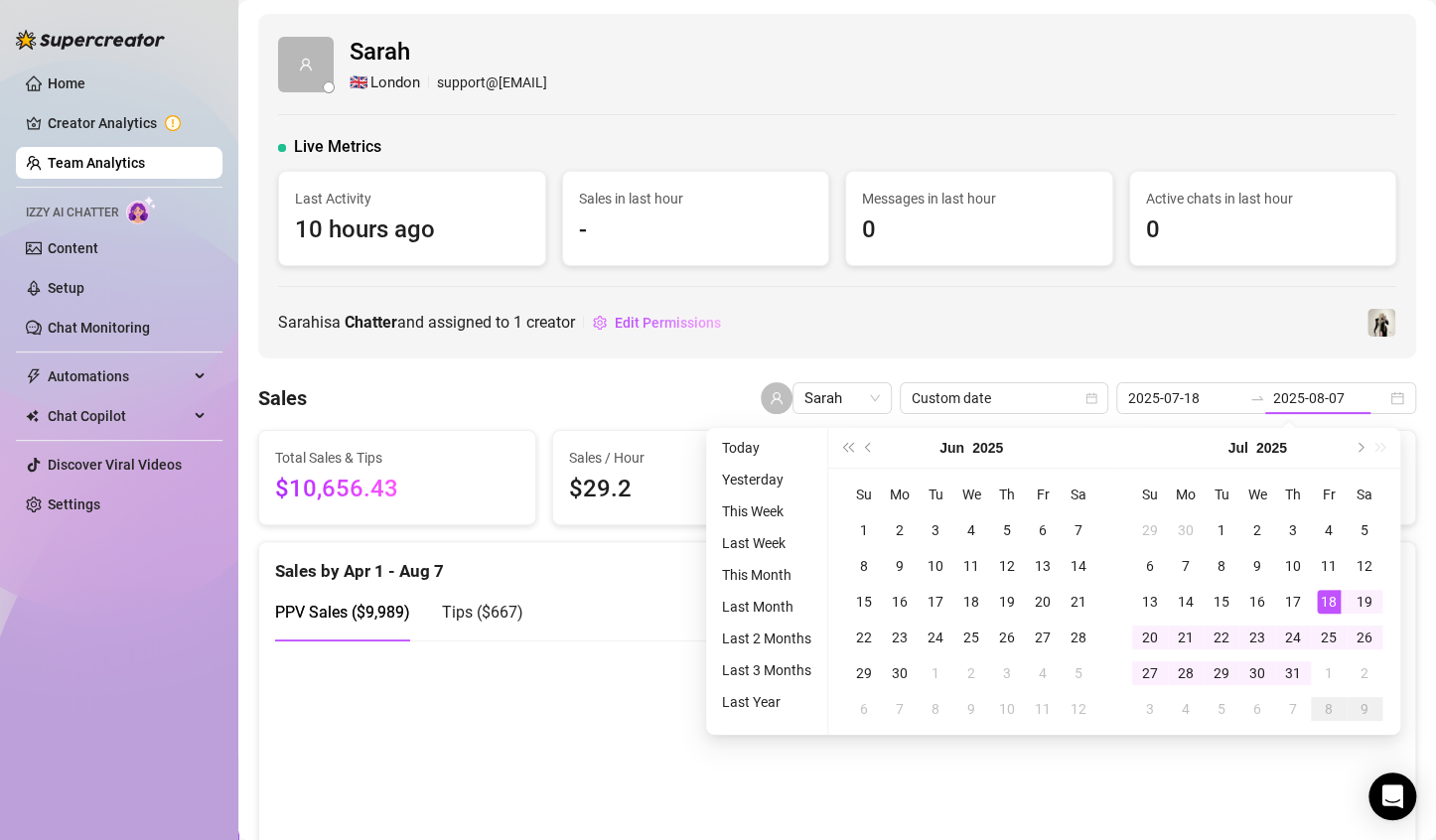 click on "[FIRST] is a Chatter and assigned to 1 creator Edit Permissions" at bounding box center (837, 323) 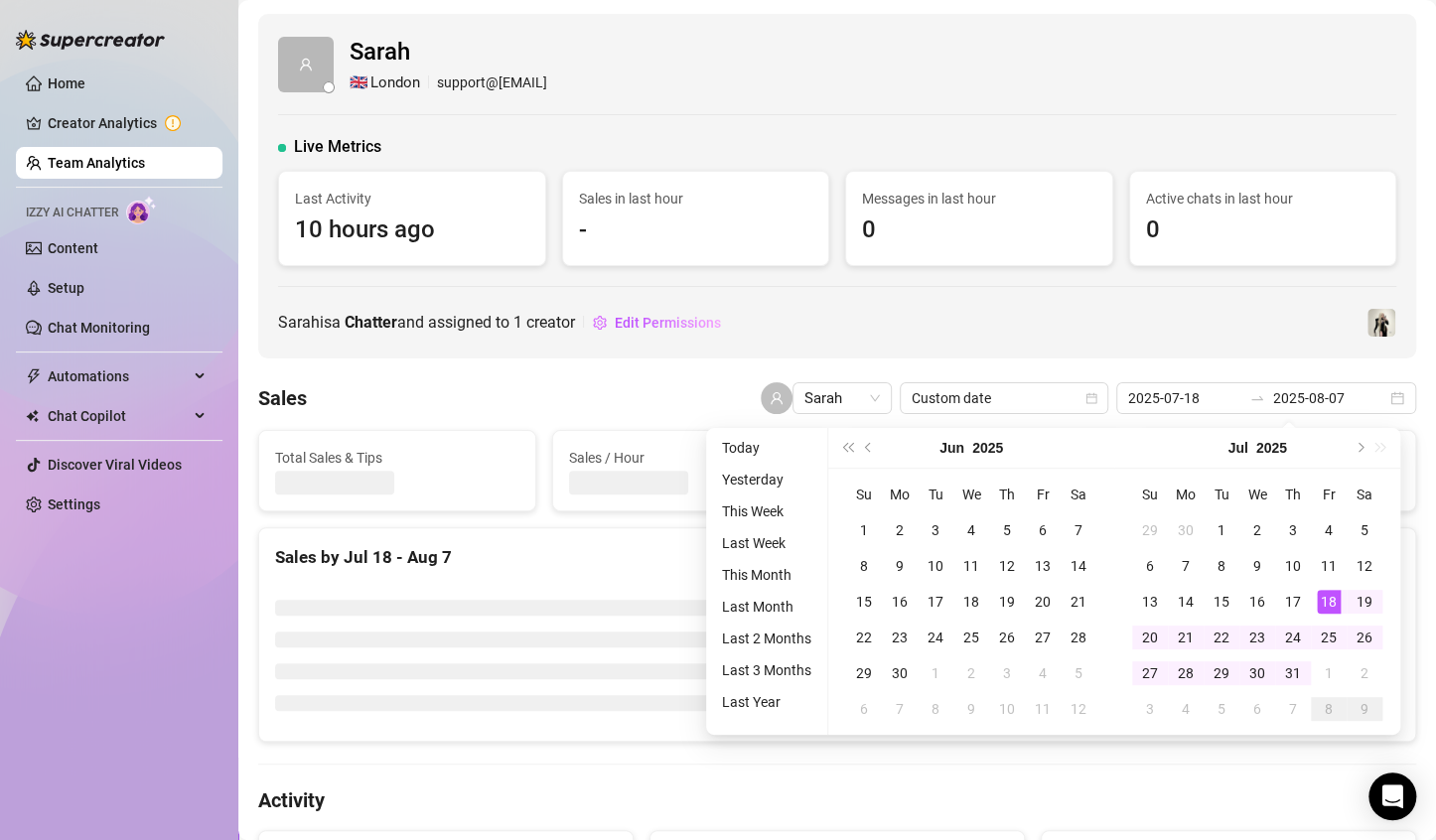type on "2025-07-18" 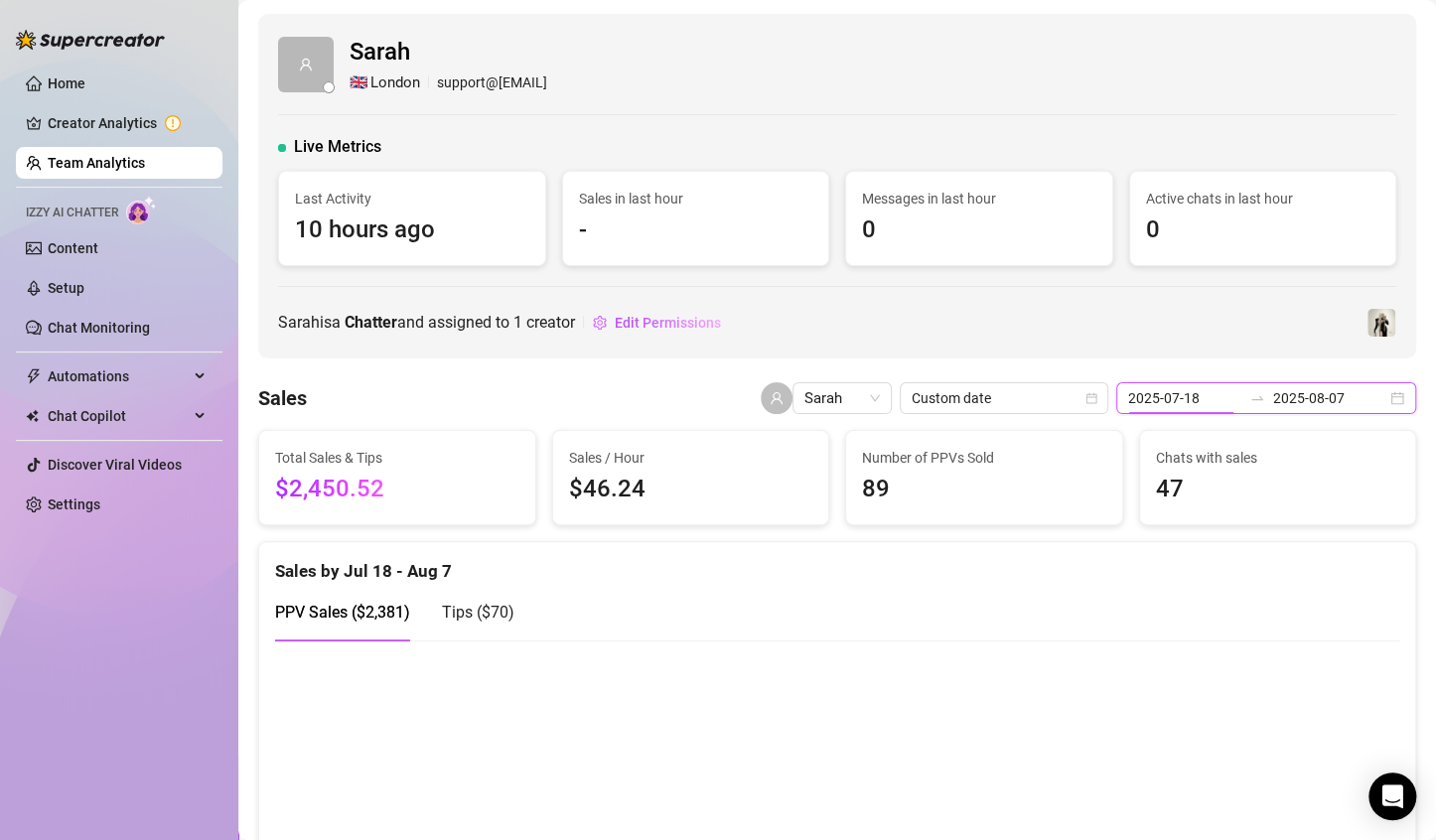 click on "2025-07-18" at bounding box center (1185, 398) 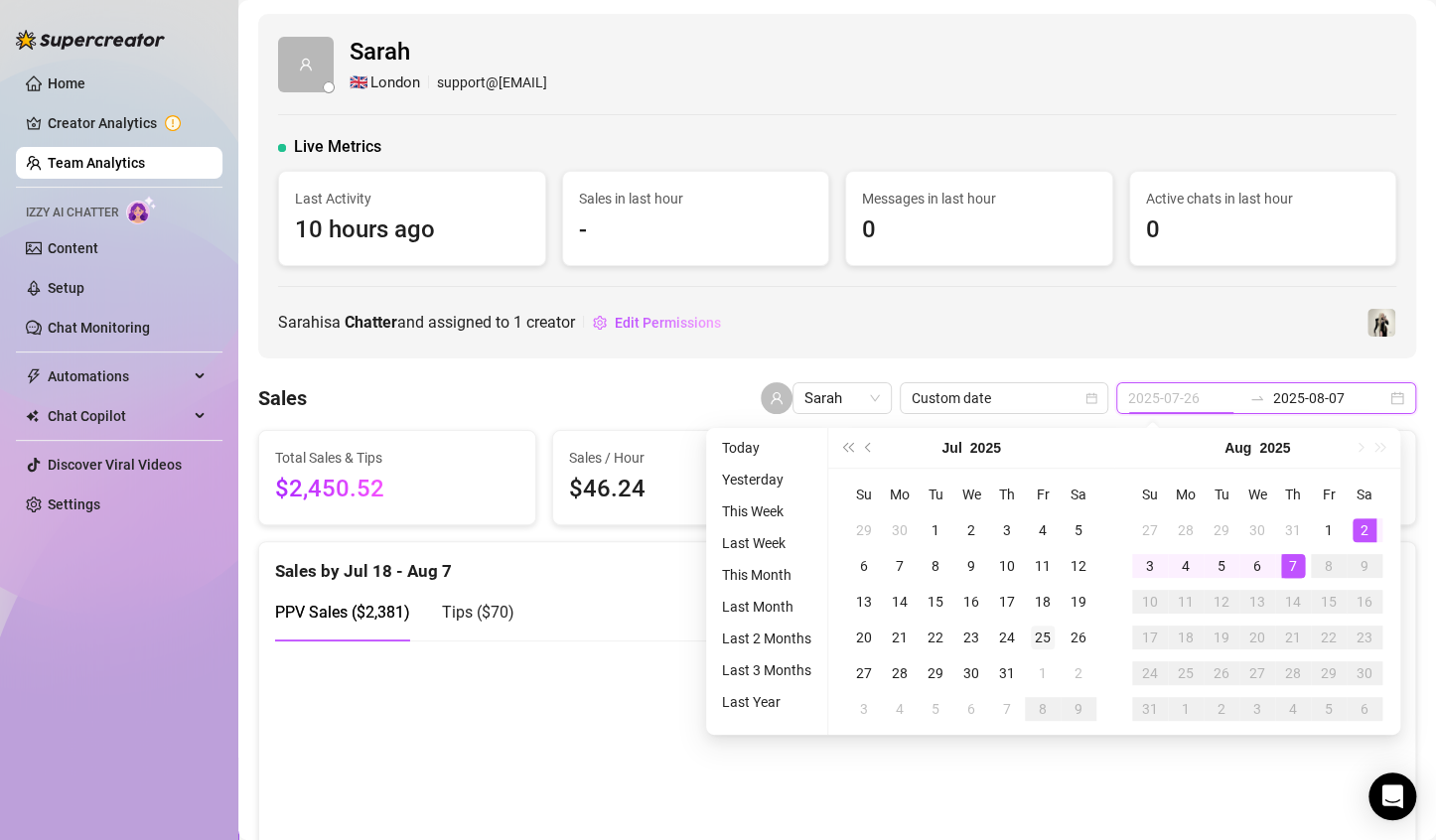 type on "2025-07-25" 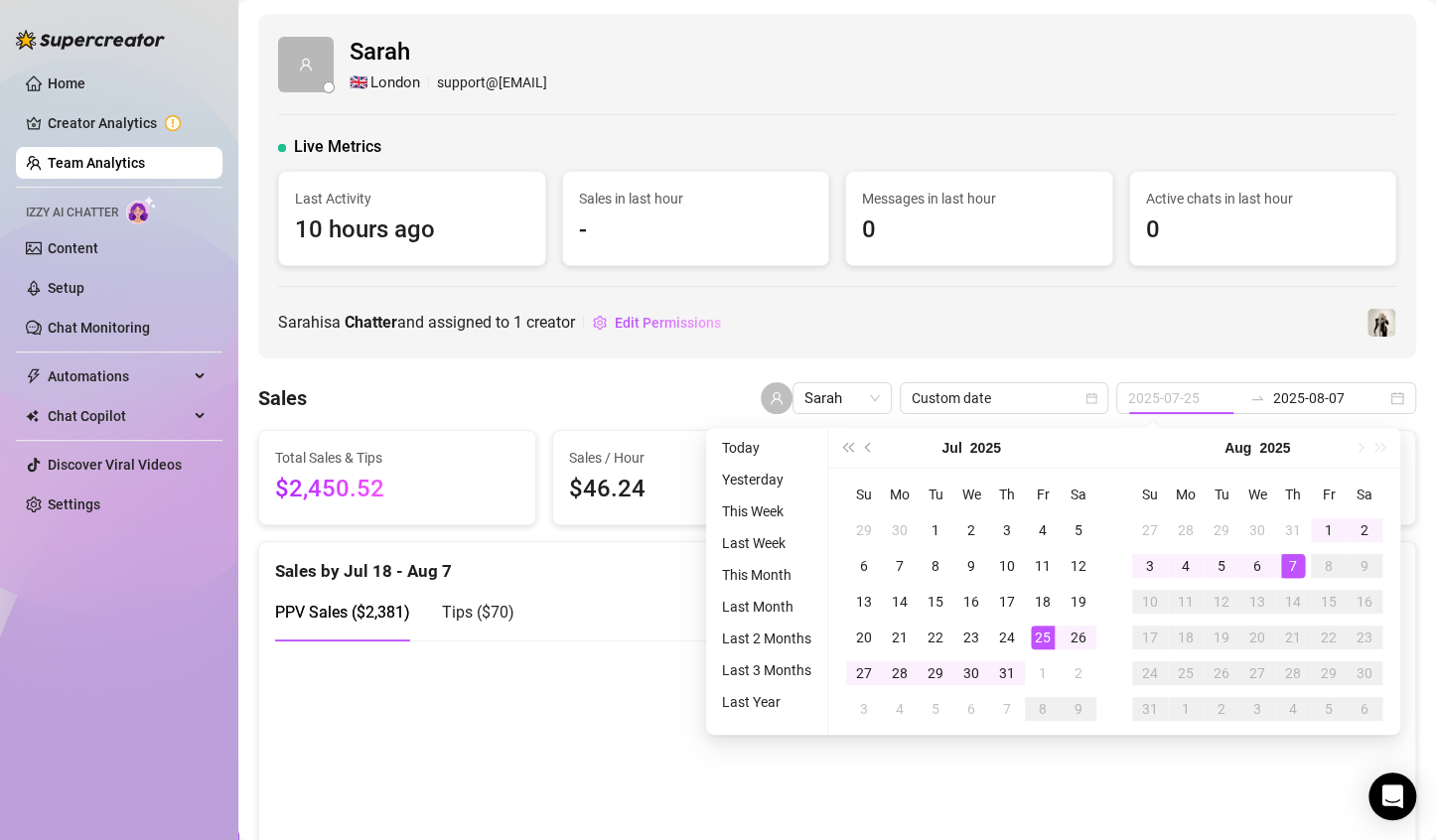 click on "25" at bounding box center (1043, 637) 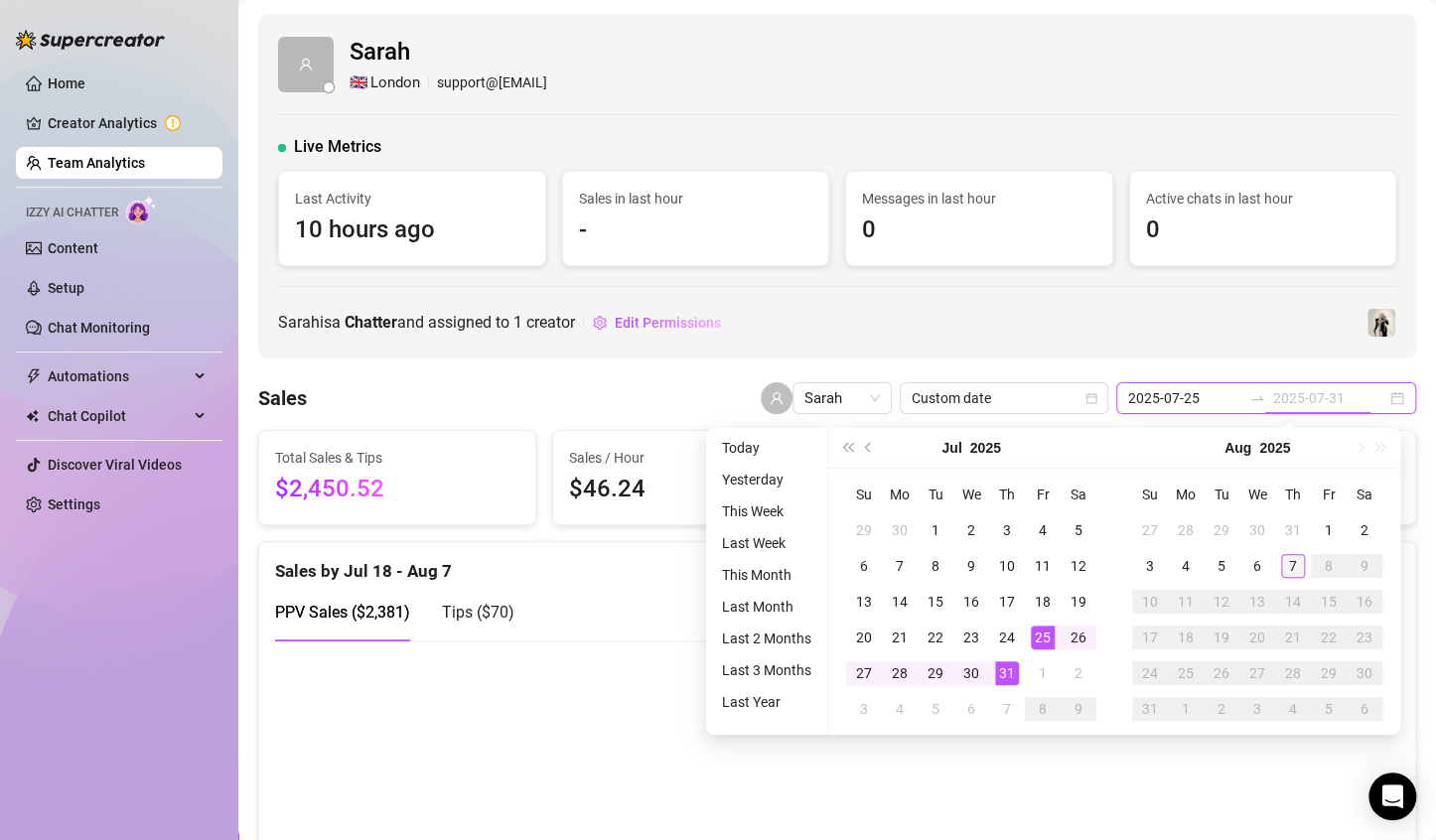 type on "2025-08-07" 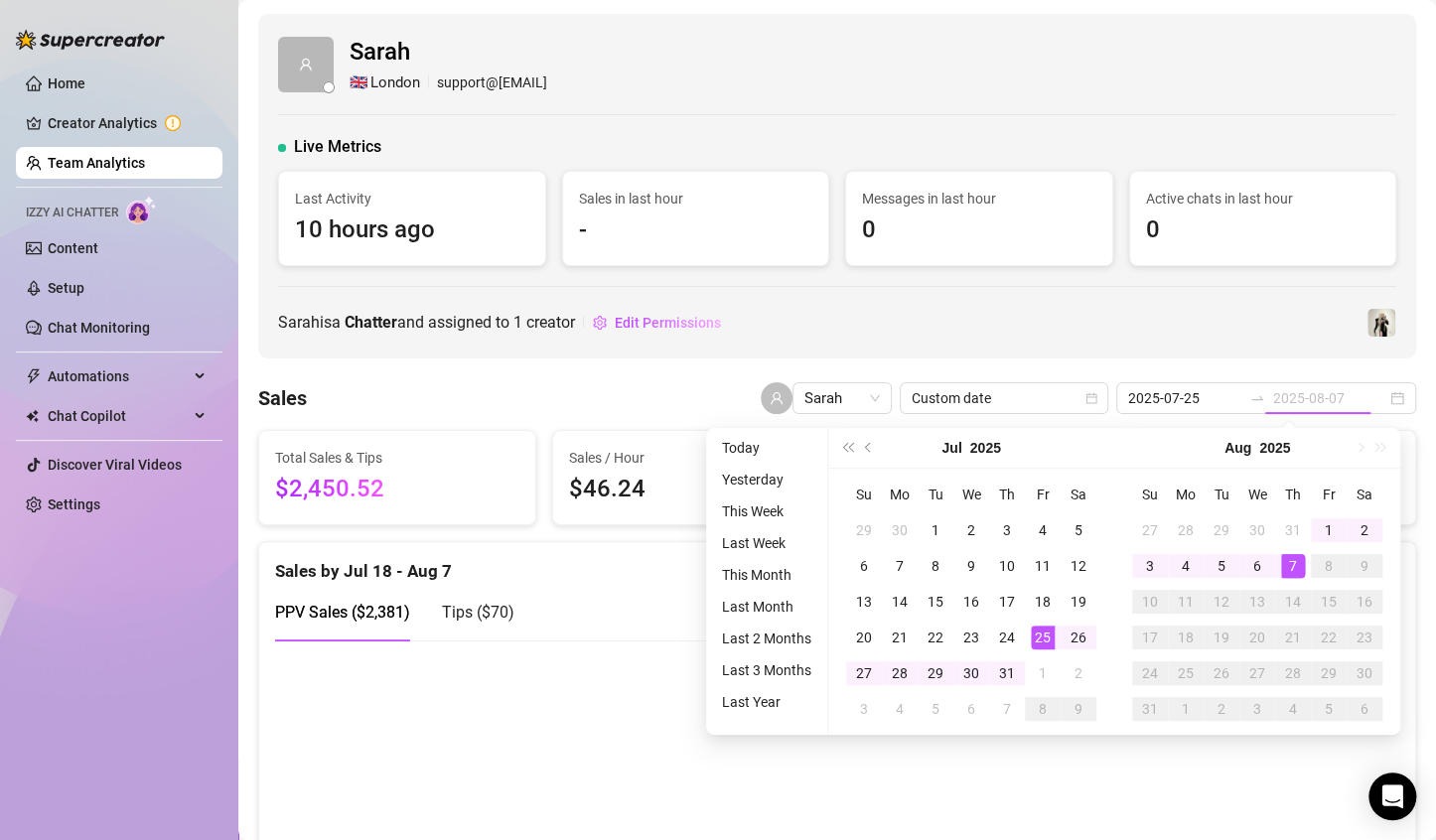 click on "7" at bounding box center [1293, 566] 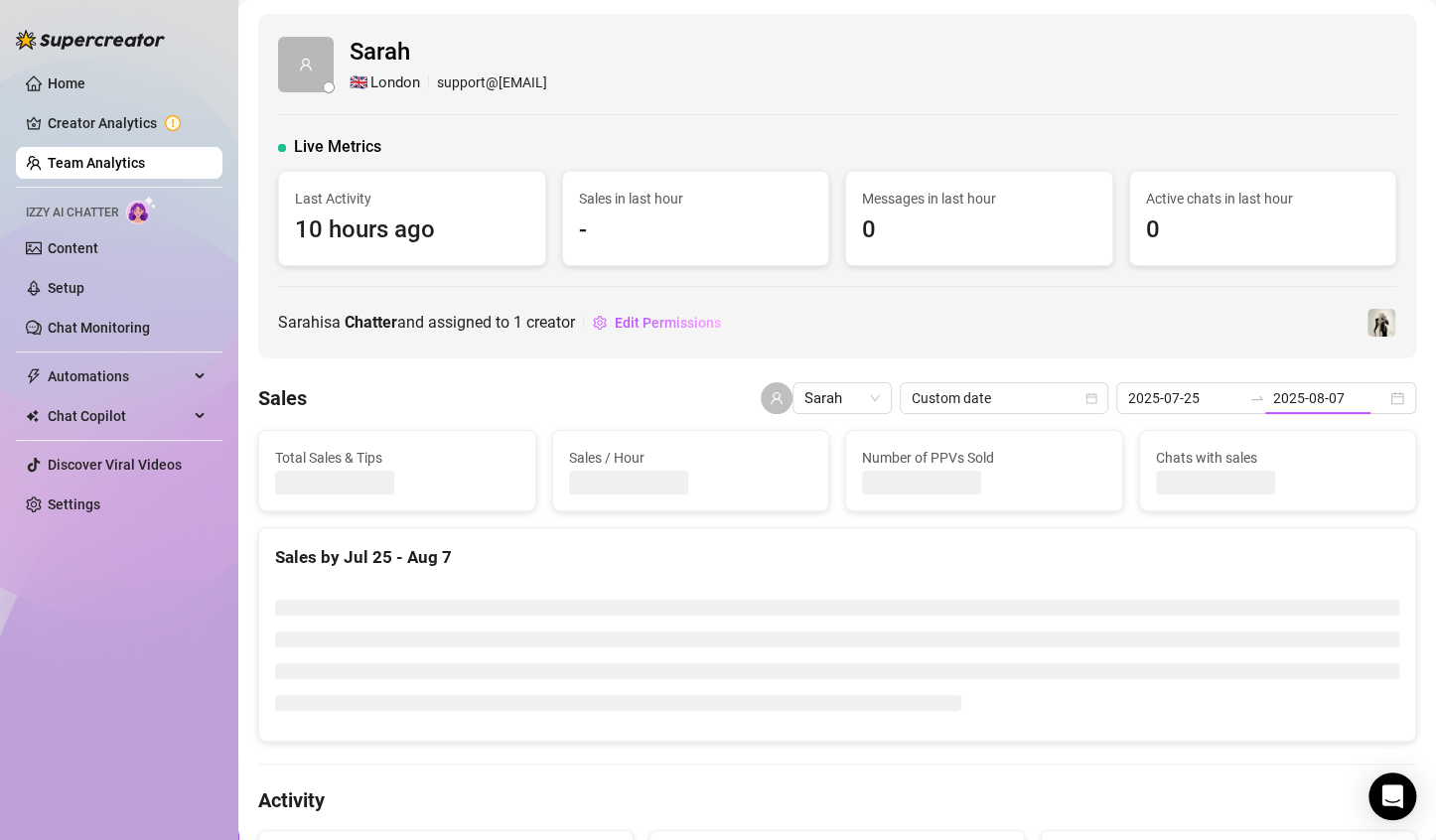 type on "2025-07-25" 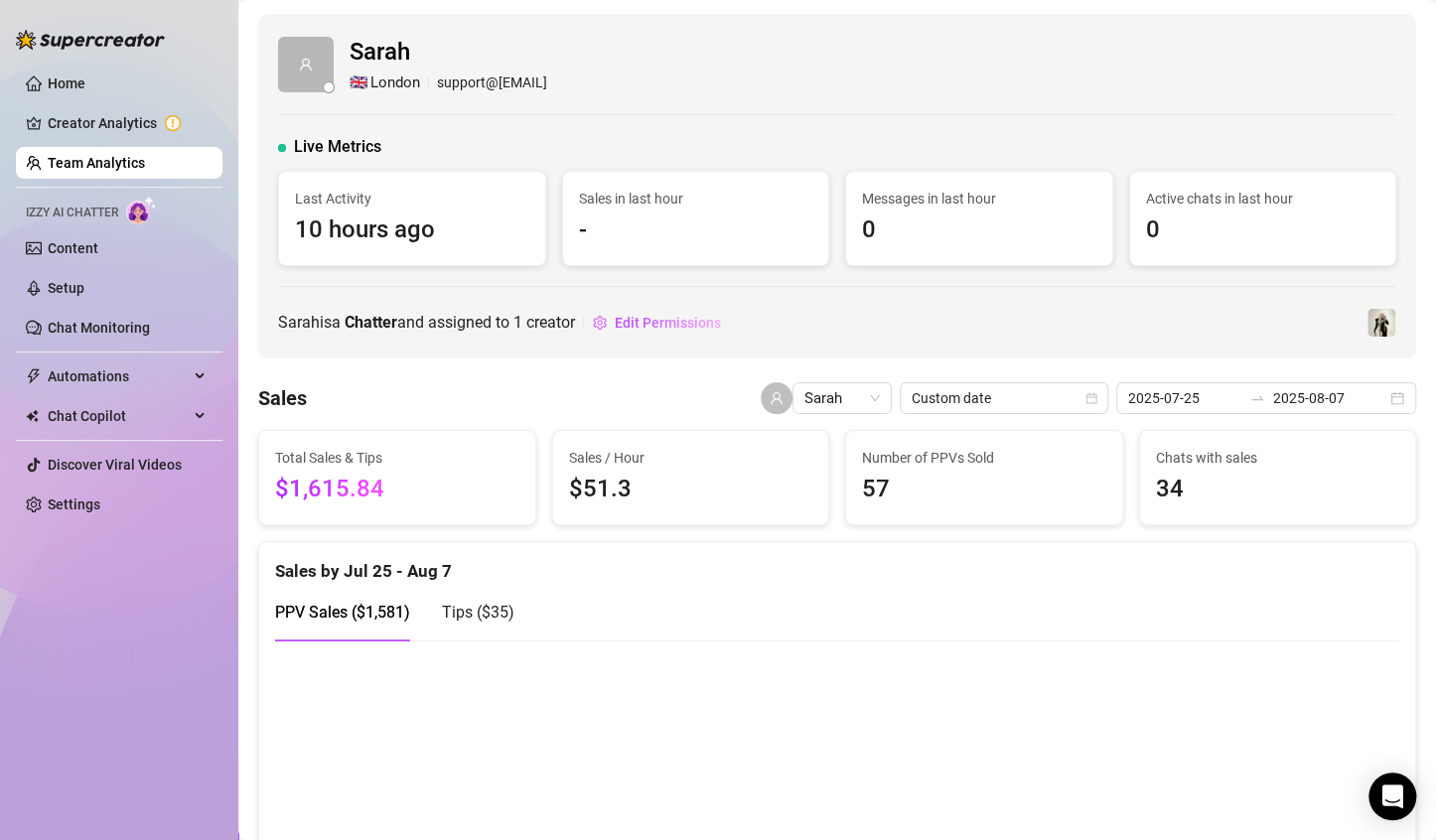 click on "Team Analytics" at bounding box center (96, 163) 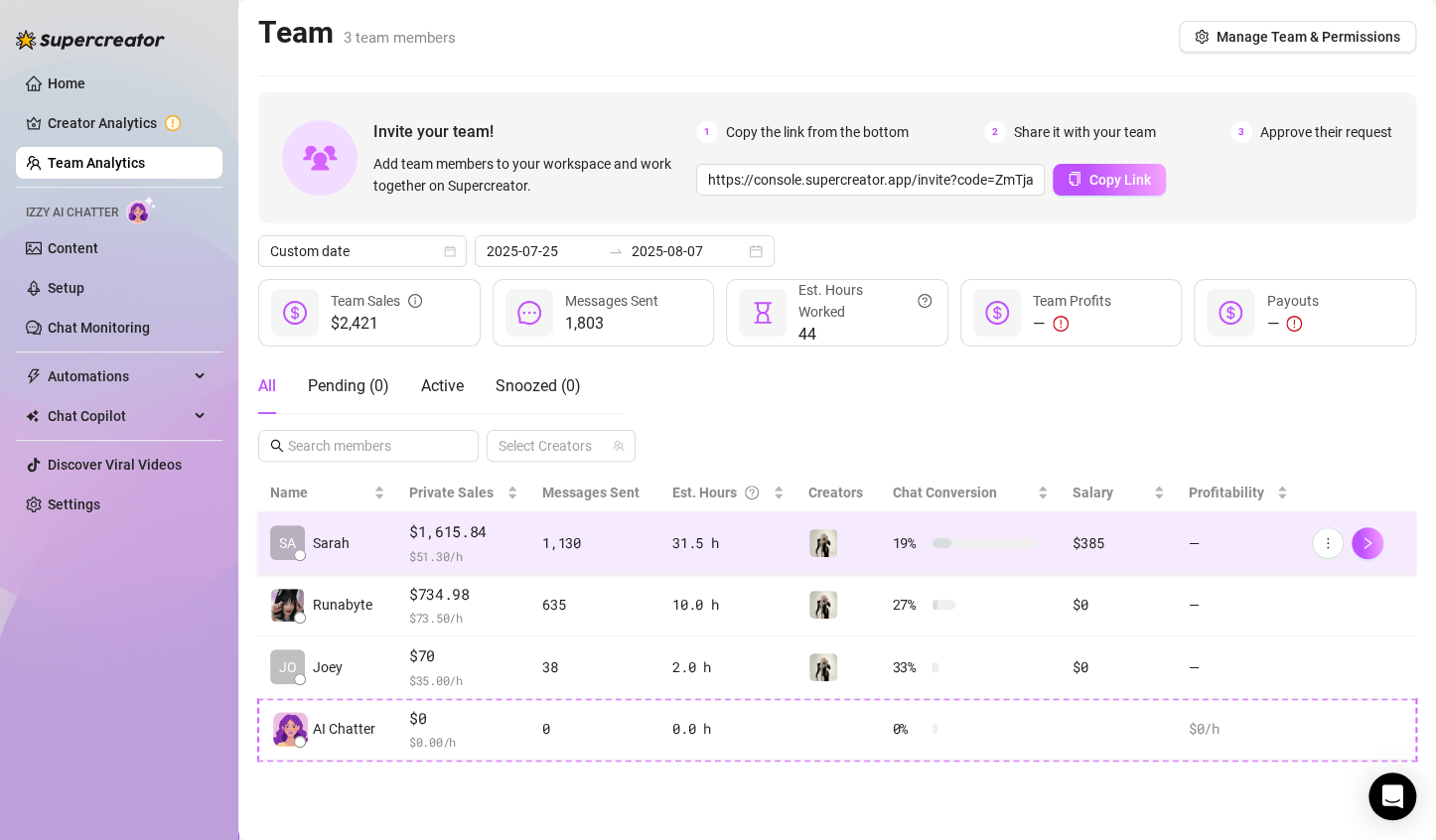 click on "1,130" at bounding box center (595, 543) 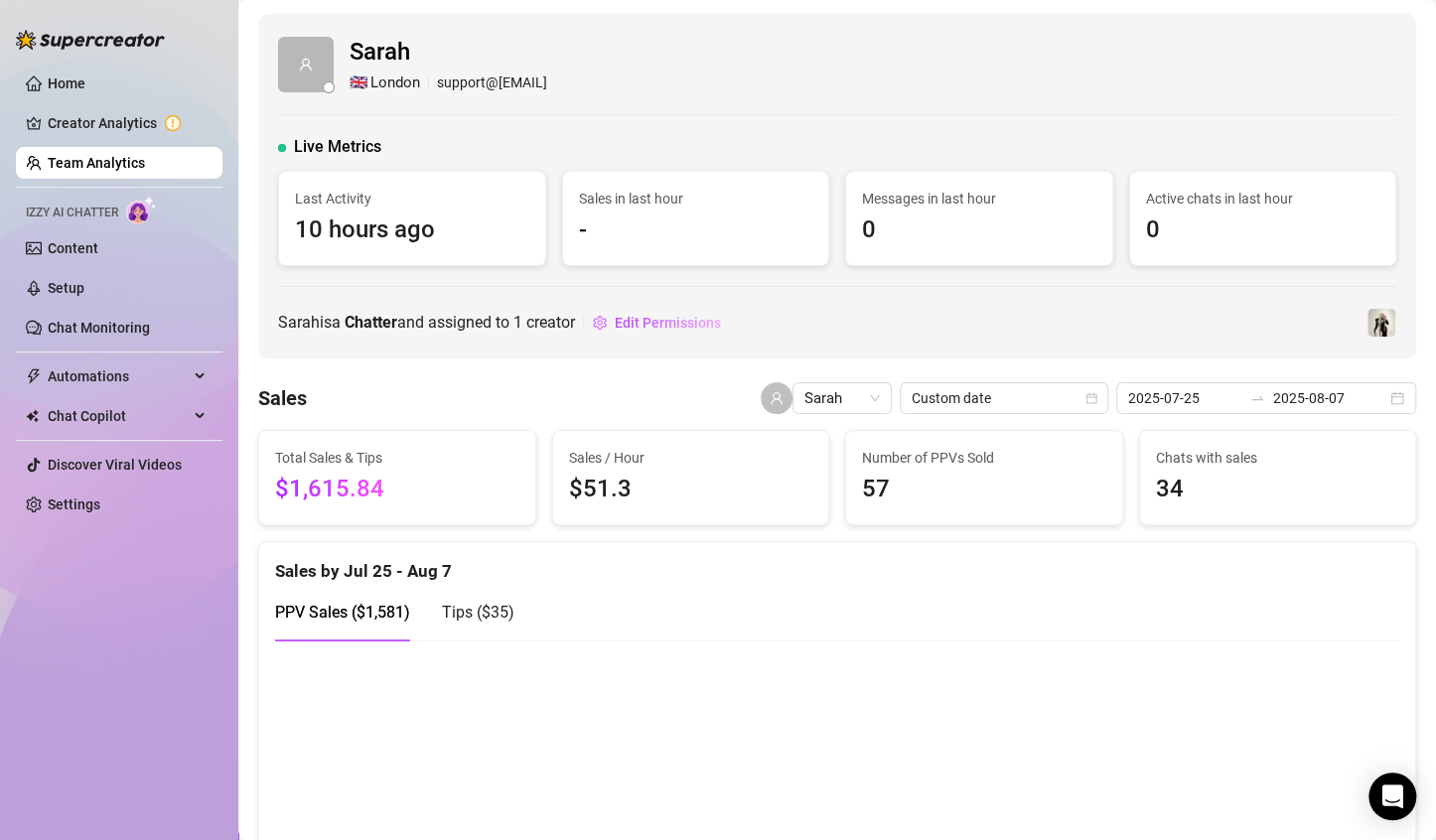 scroll, scrollTop: 250, scrollLeft: 0, axis: vertical 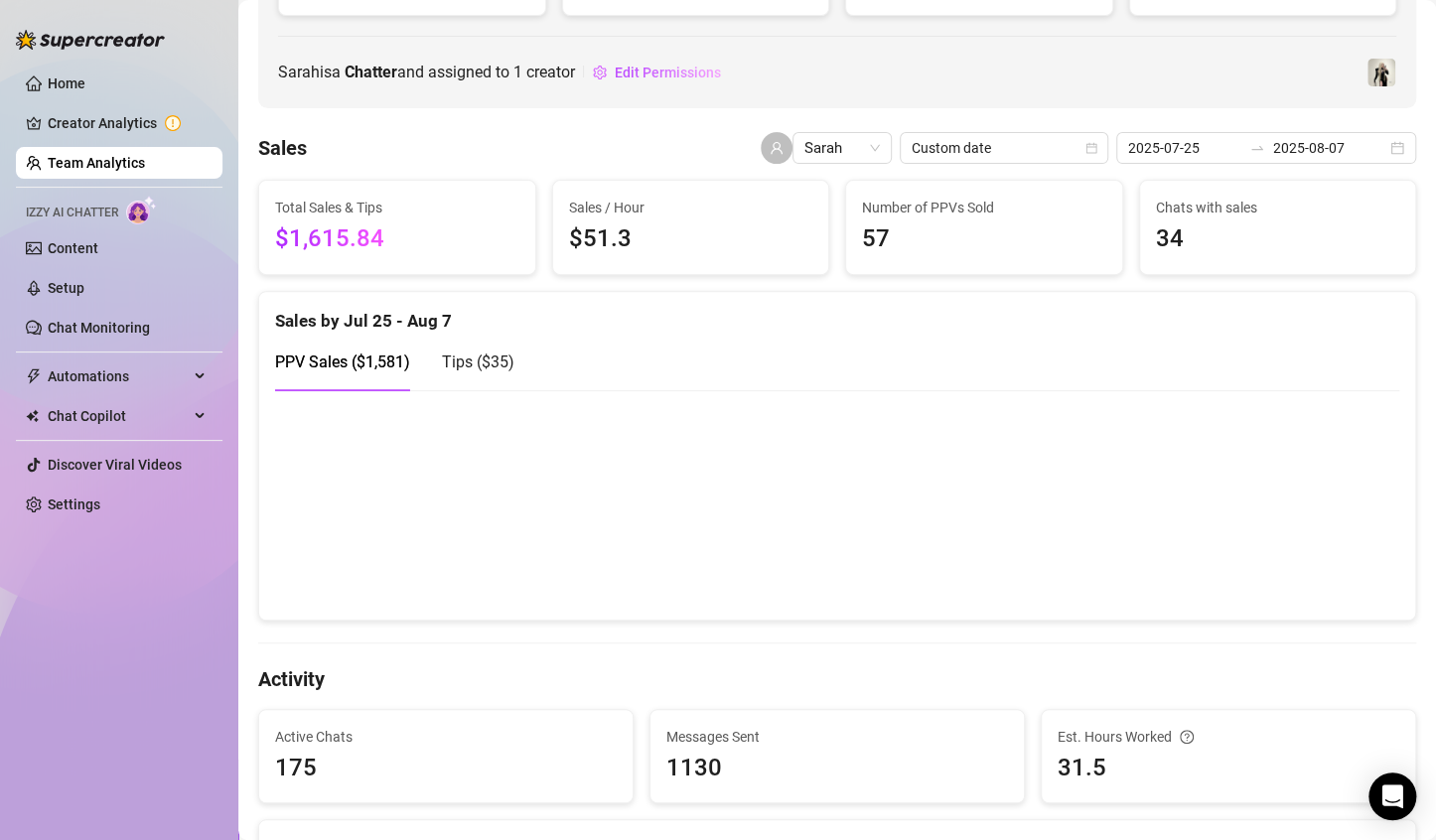 click at bounding box center (828, 504) 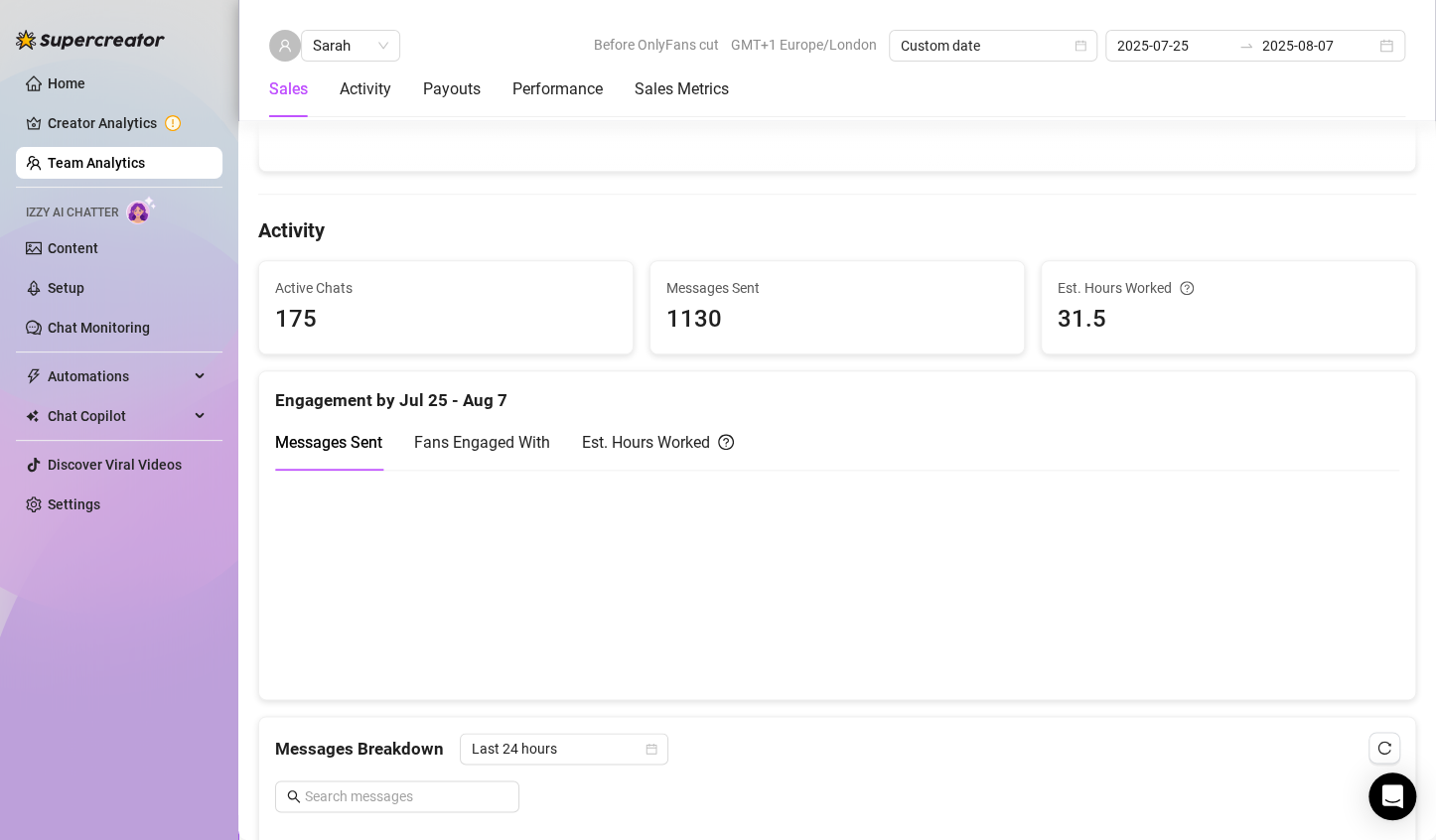 scroll, scrollTop: 699, scrollLeft: 0, axis: vertical 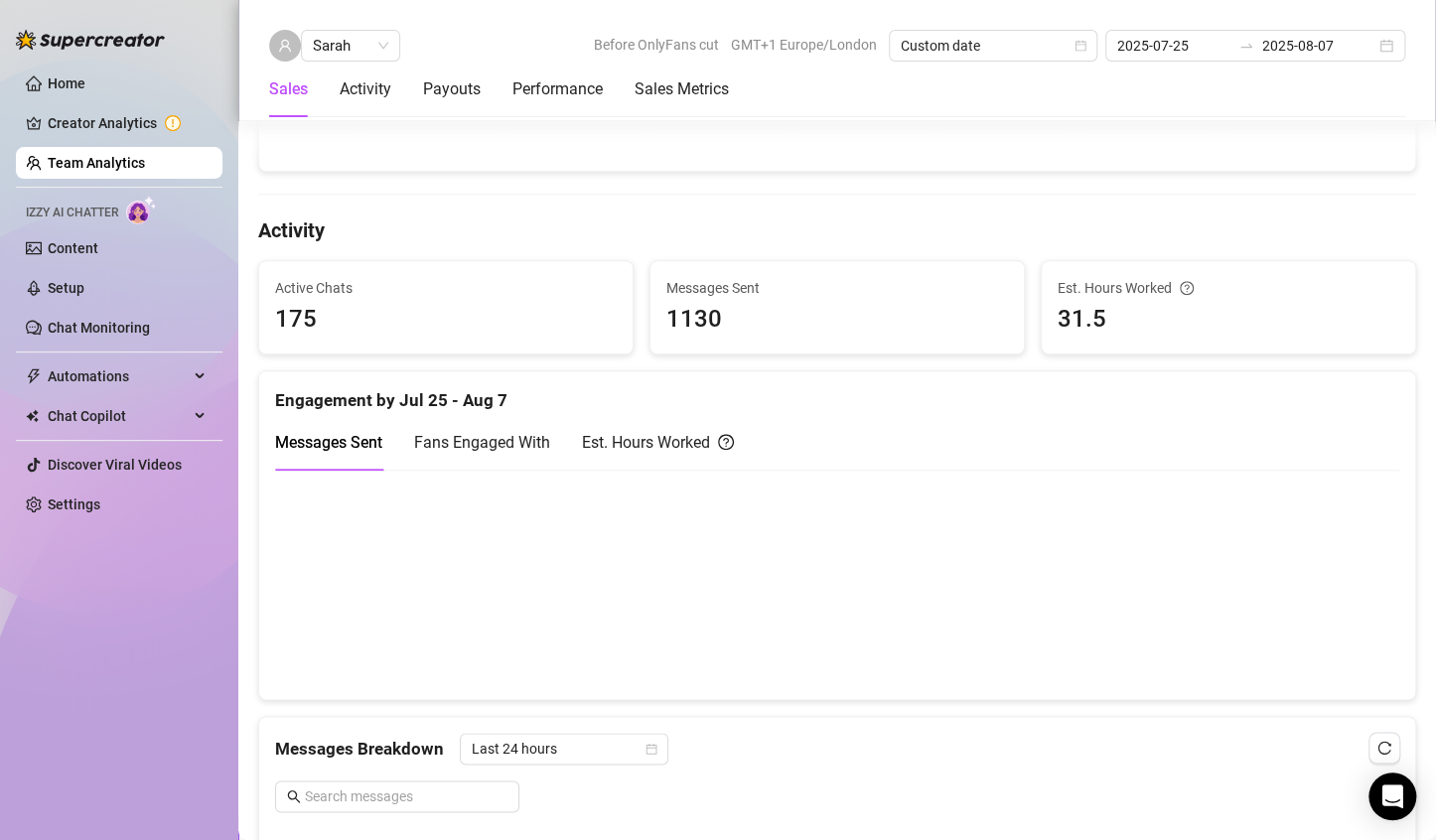 click at bounding box center (828, 584) 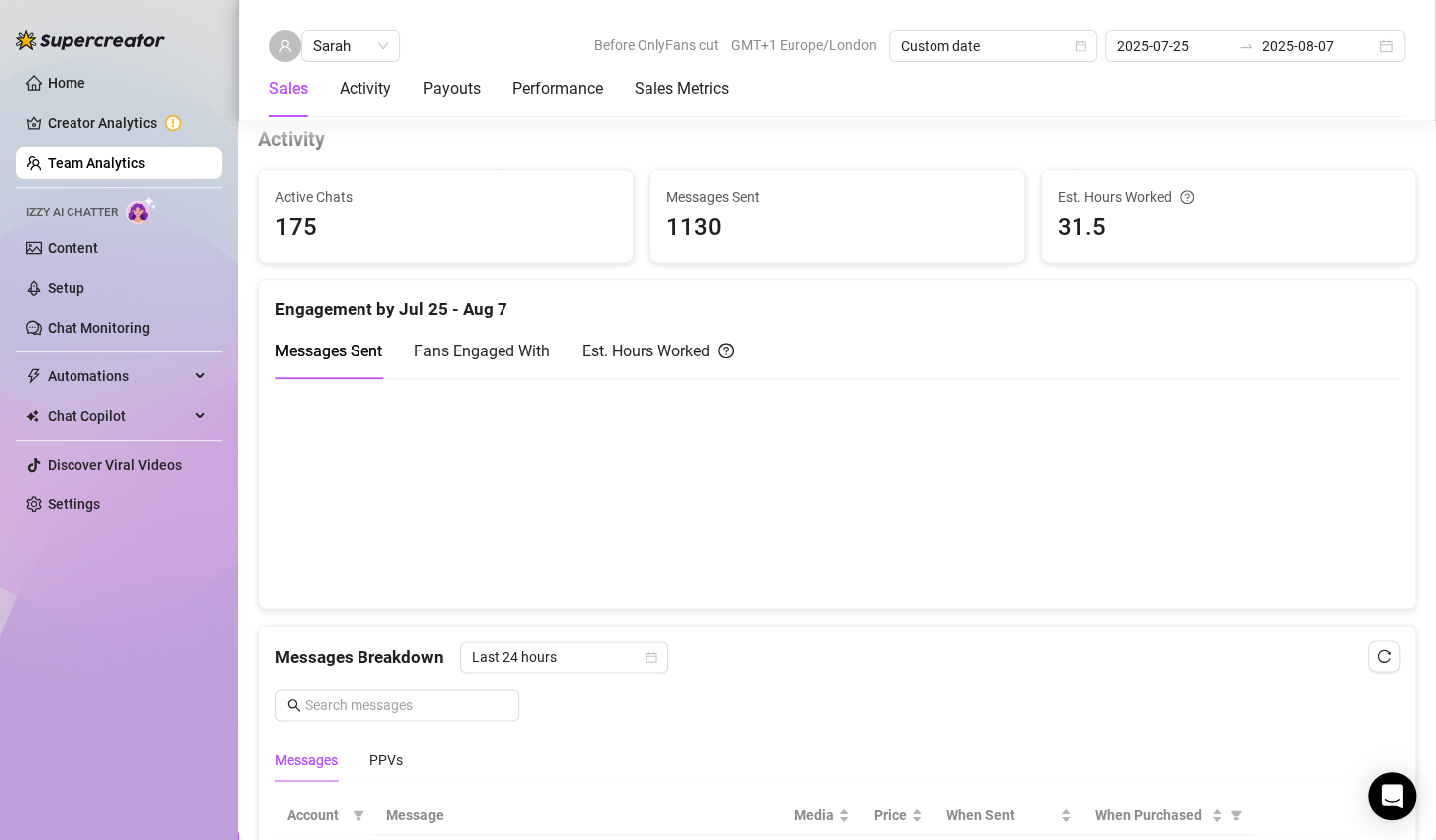 scroll, scrollTop: 0, scrollLeft: 0, axis: both 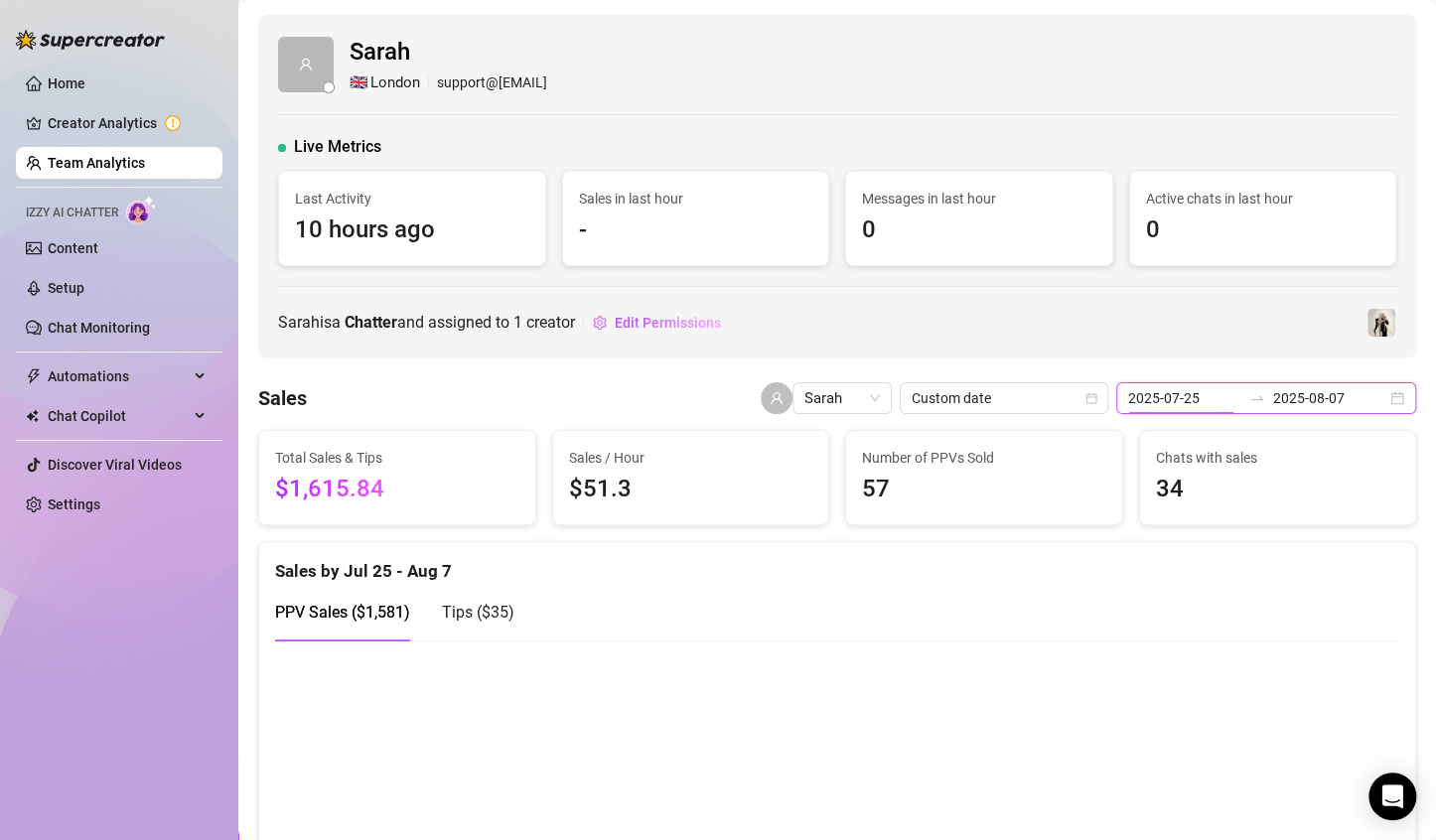 click on "2025-07-25" at bounding box center (1185, 398) 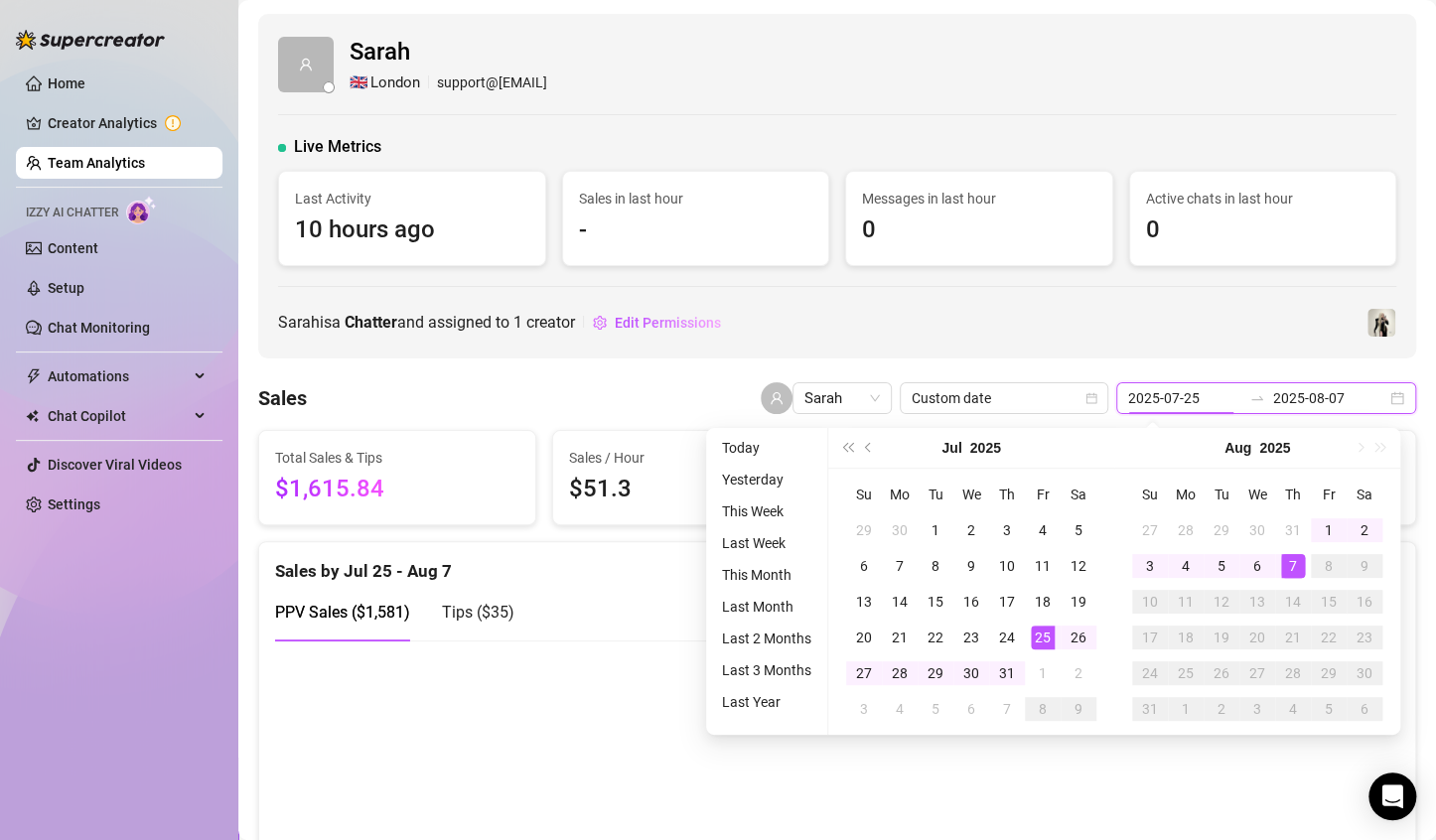 type on "2025-08-06" 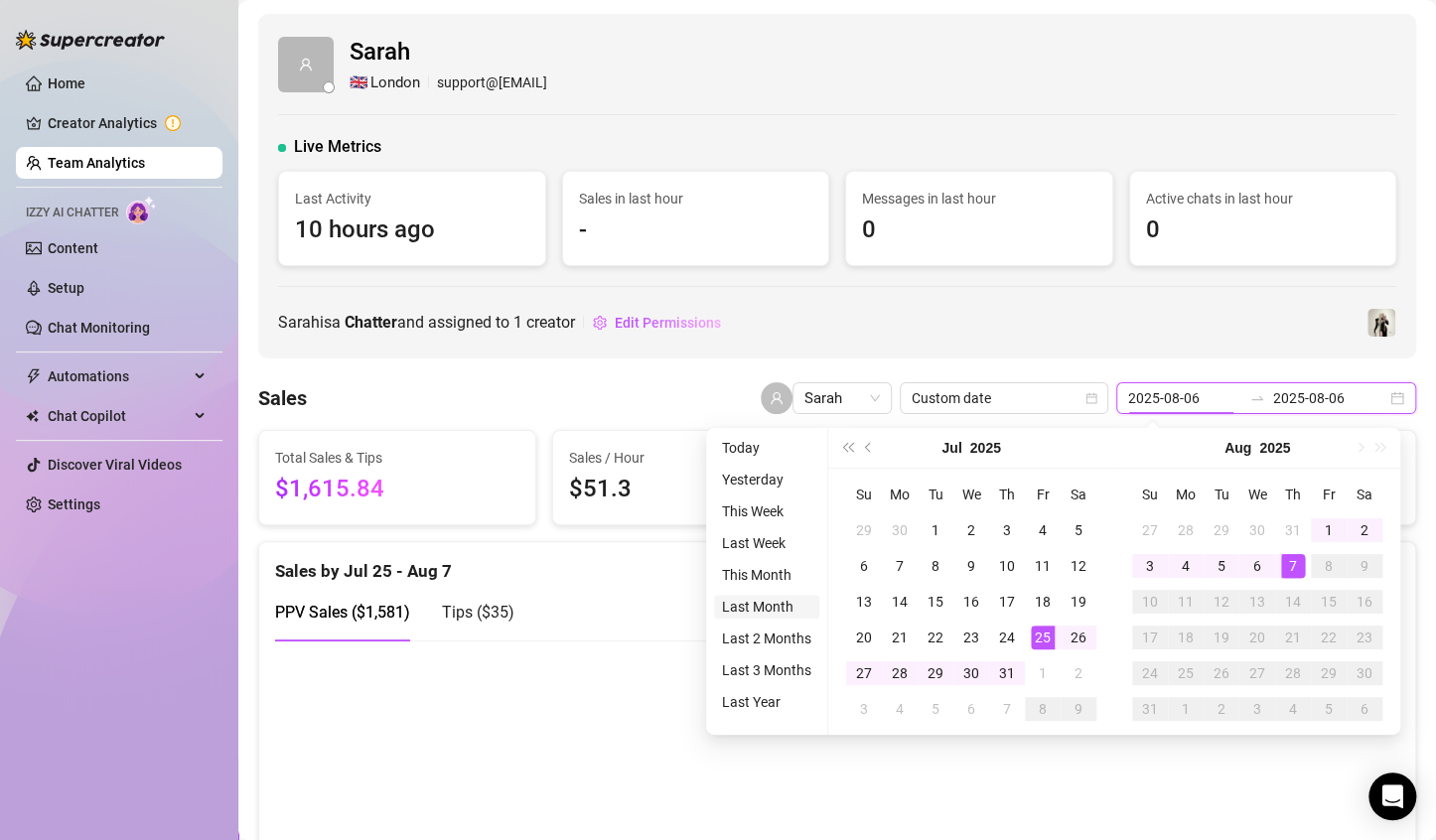 type on "2025-07-25" 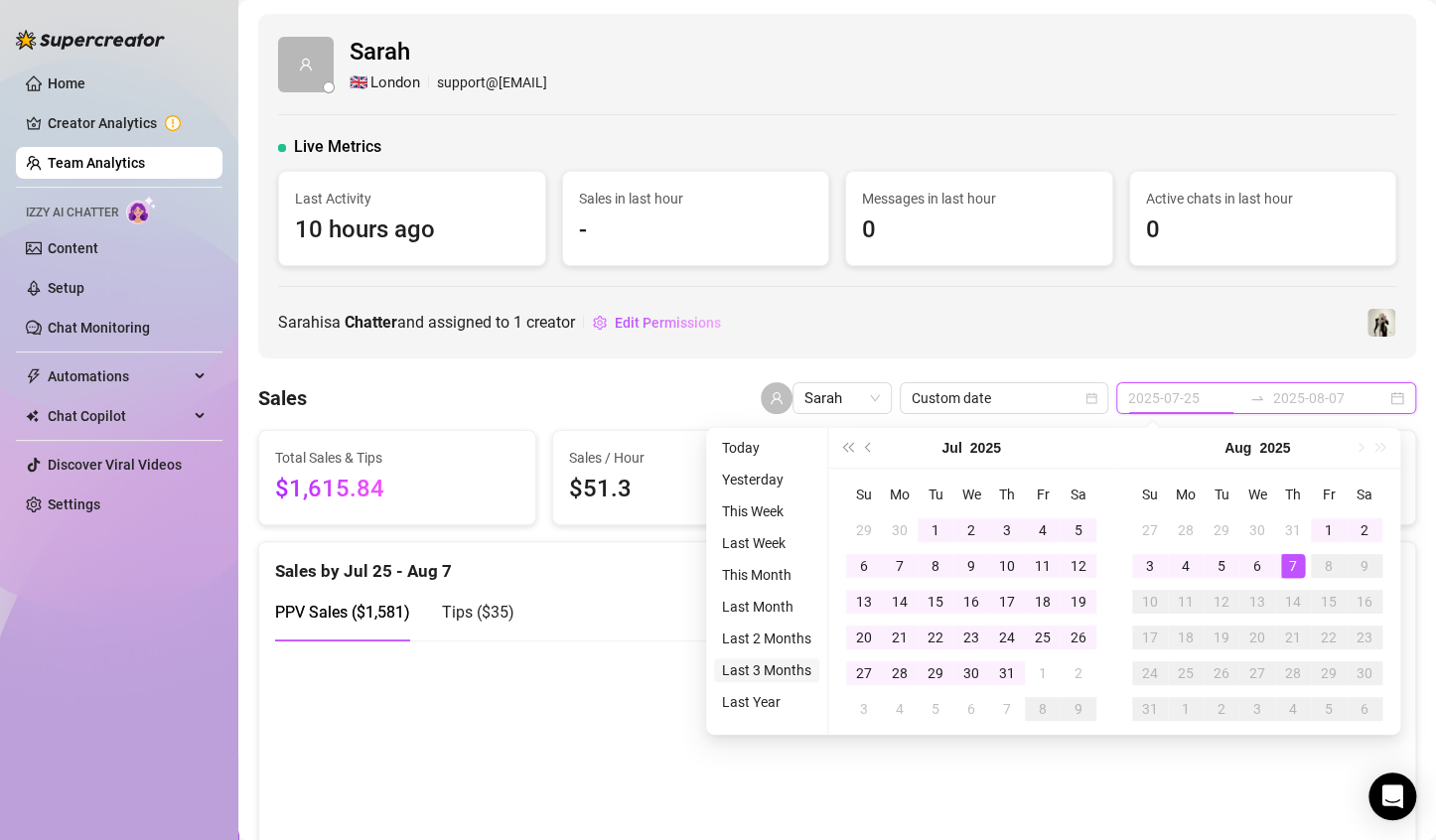 type on "2025-05-07" 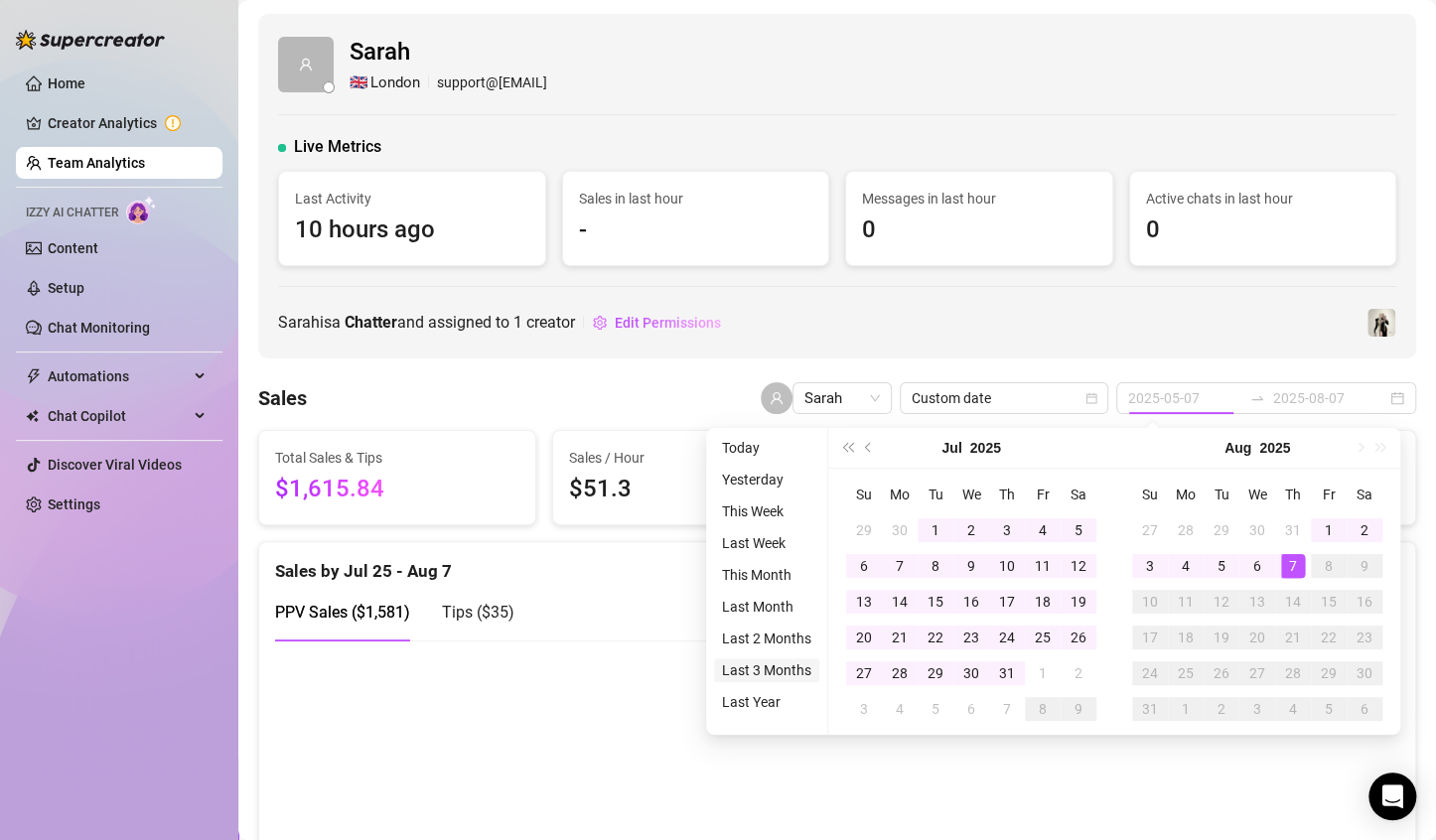 click on "Last 3 Months" at bounding box center (767, 670) 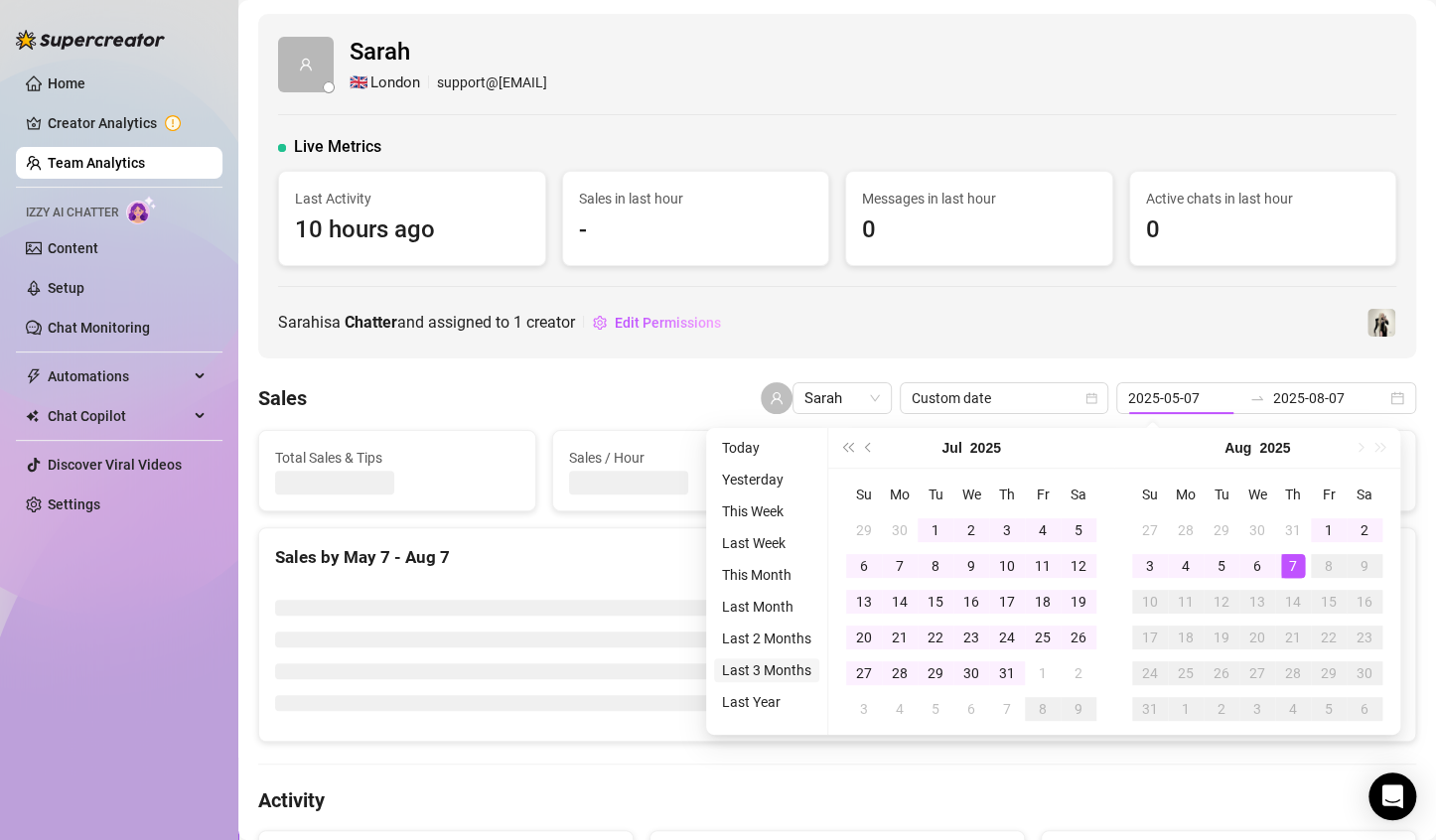 type on "2025-05-07" 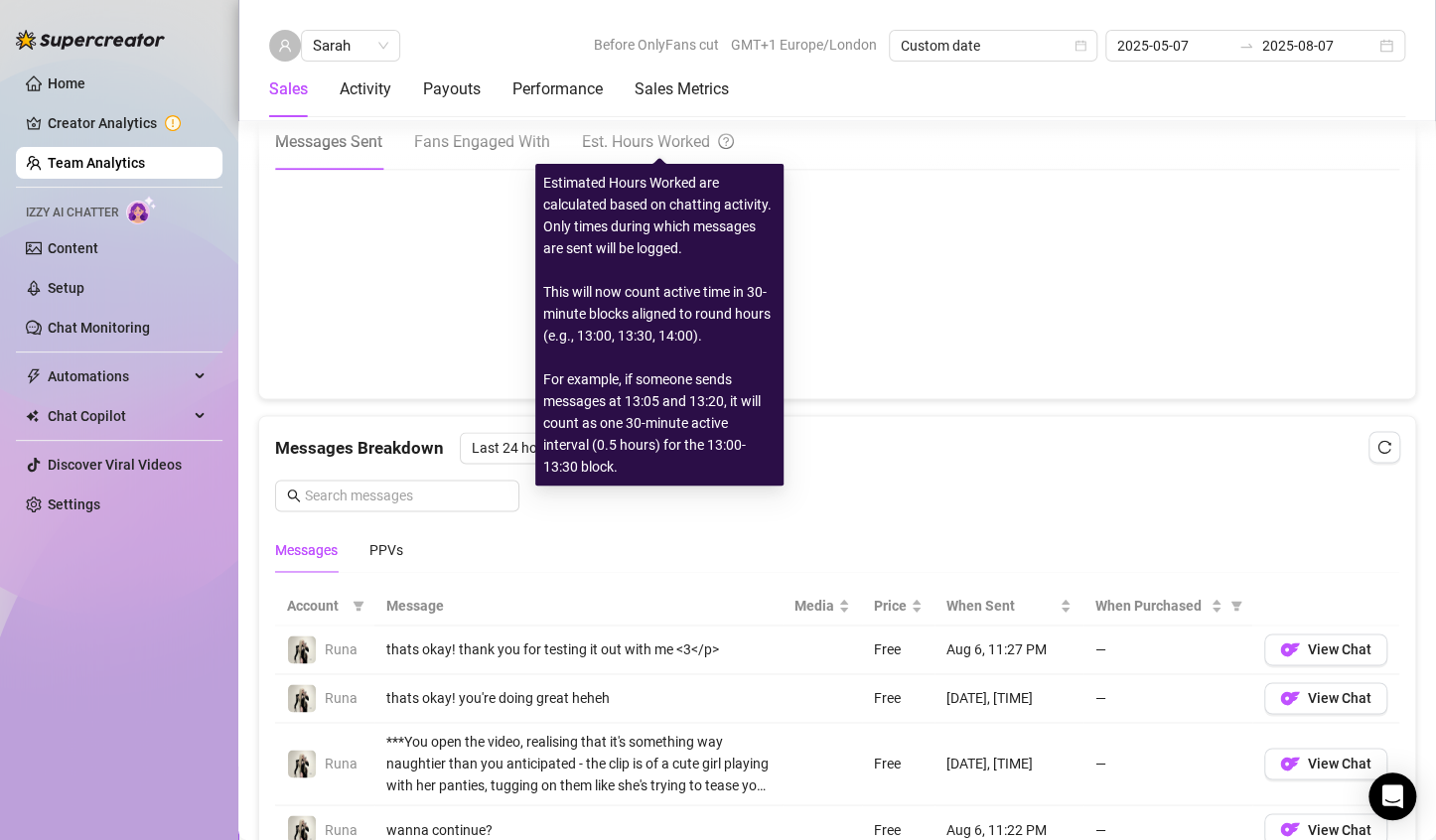scroll, scrollTop: 1001, scrollLeft: 0, axis: vertical 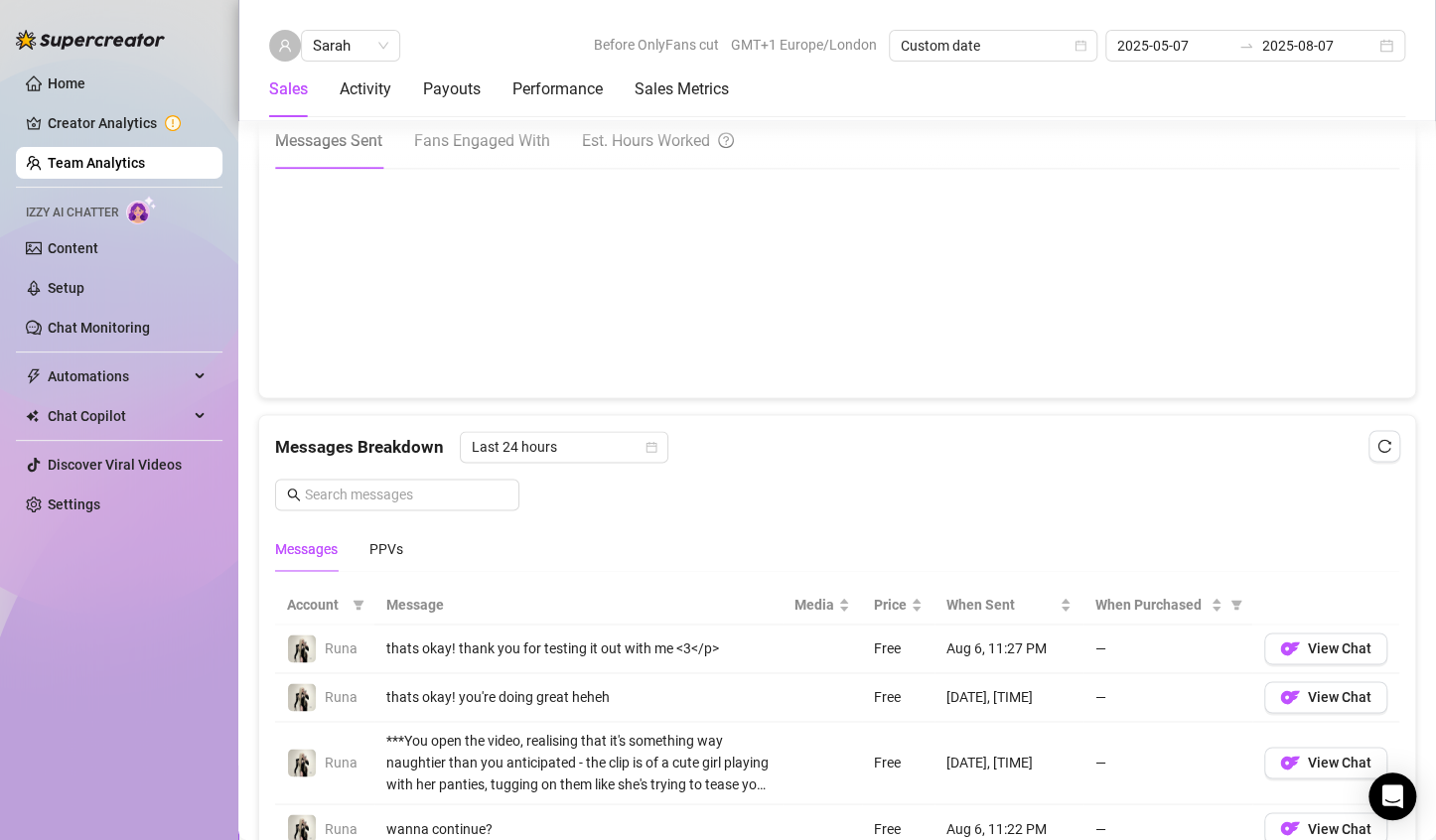 click on "Messages PPVs" at bounding box center (339, 549) 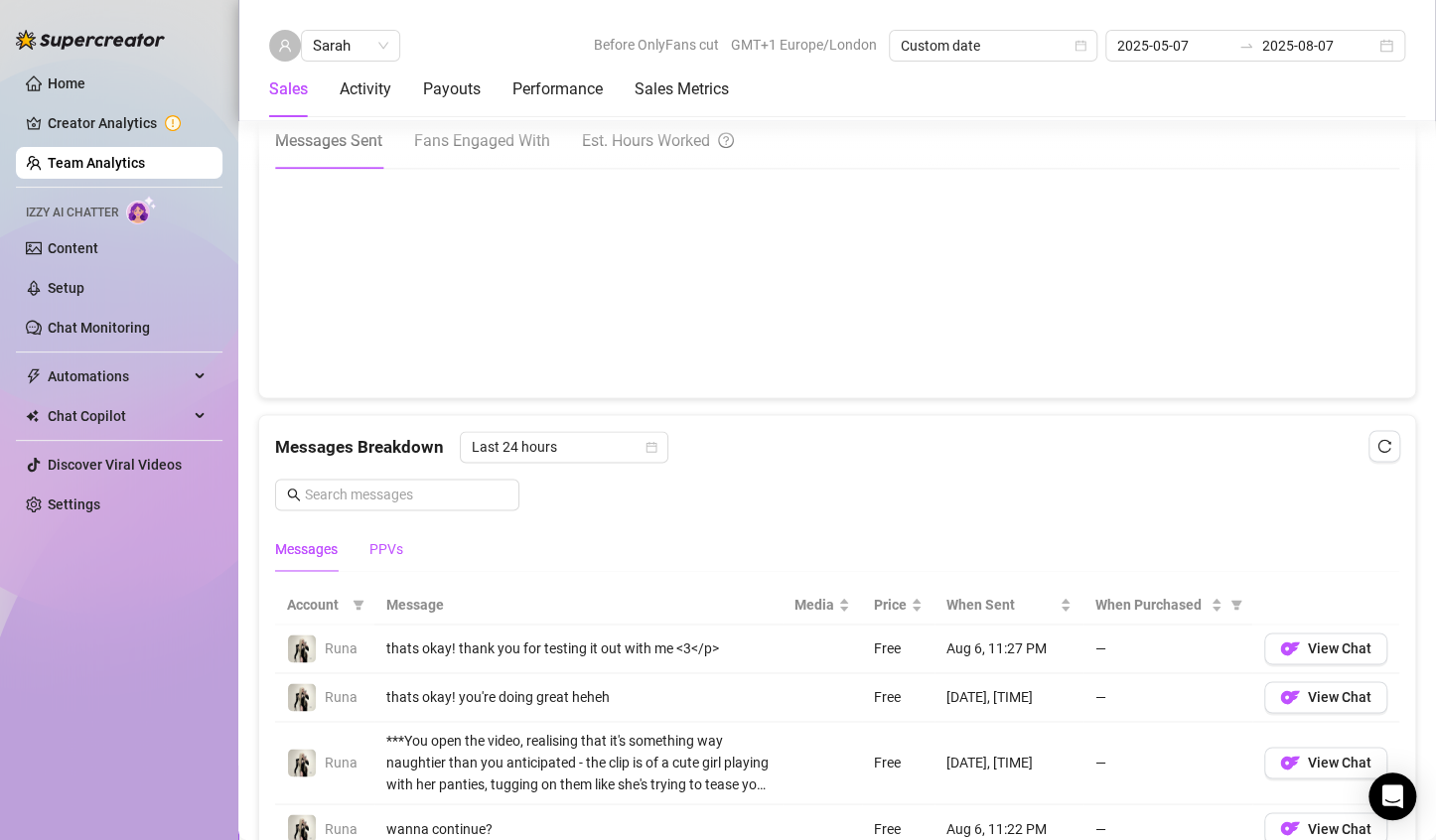click on "PPVs" at bounding box center [386, 549] 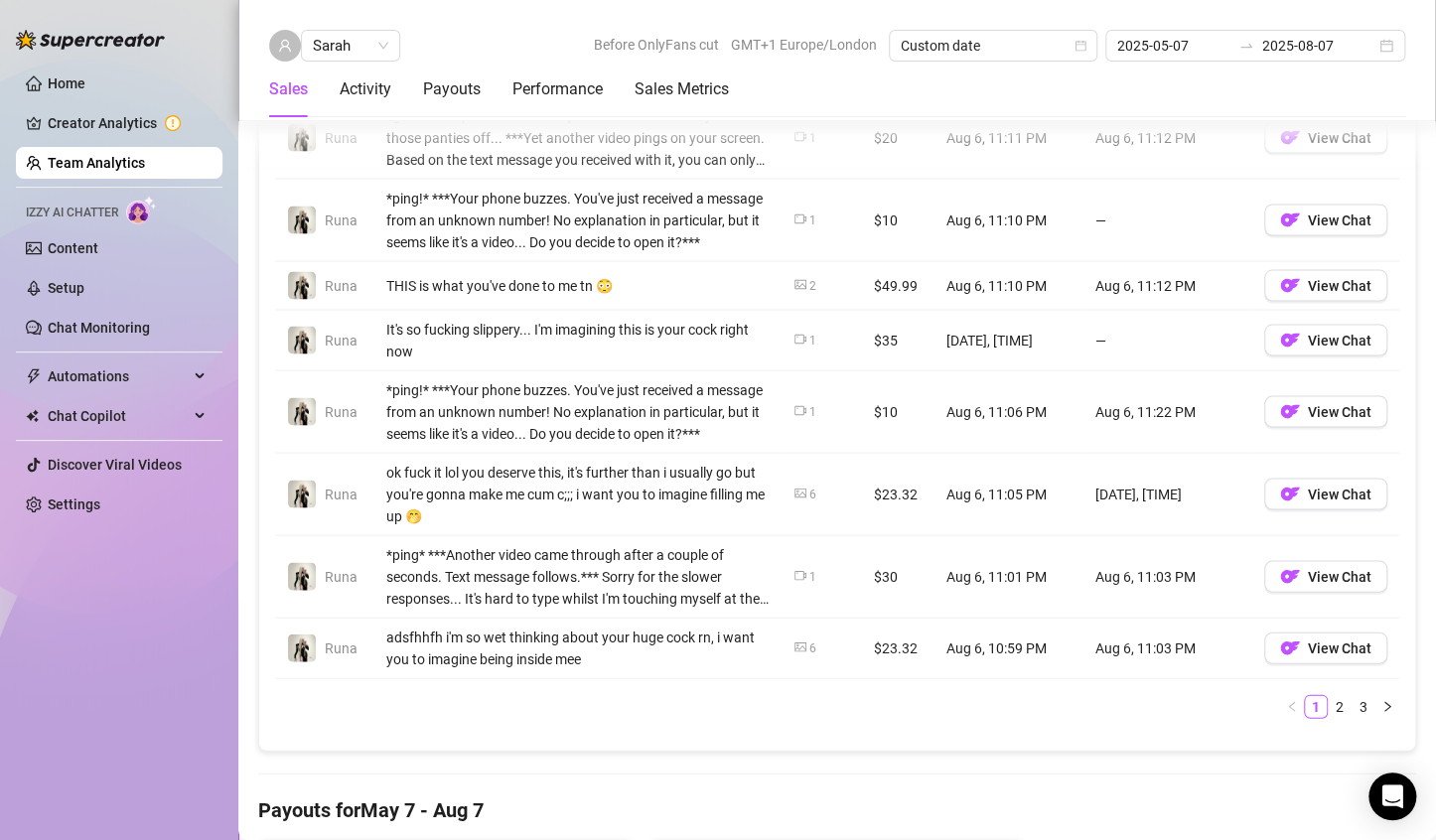scroll, scrollTop: 1672, scrollLeft: 0, axis: vertical 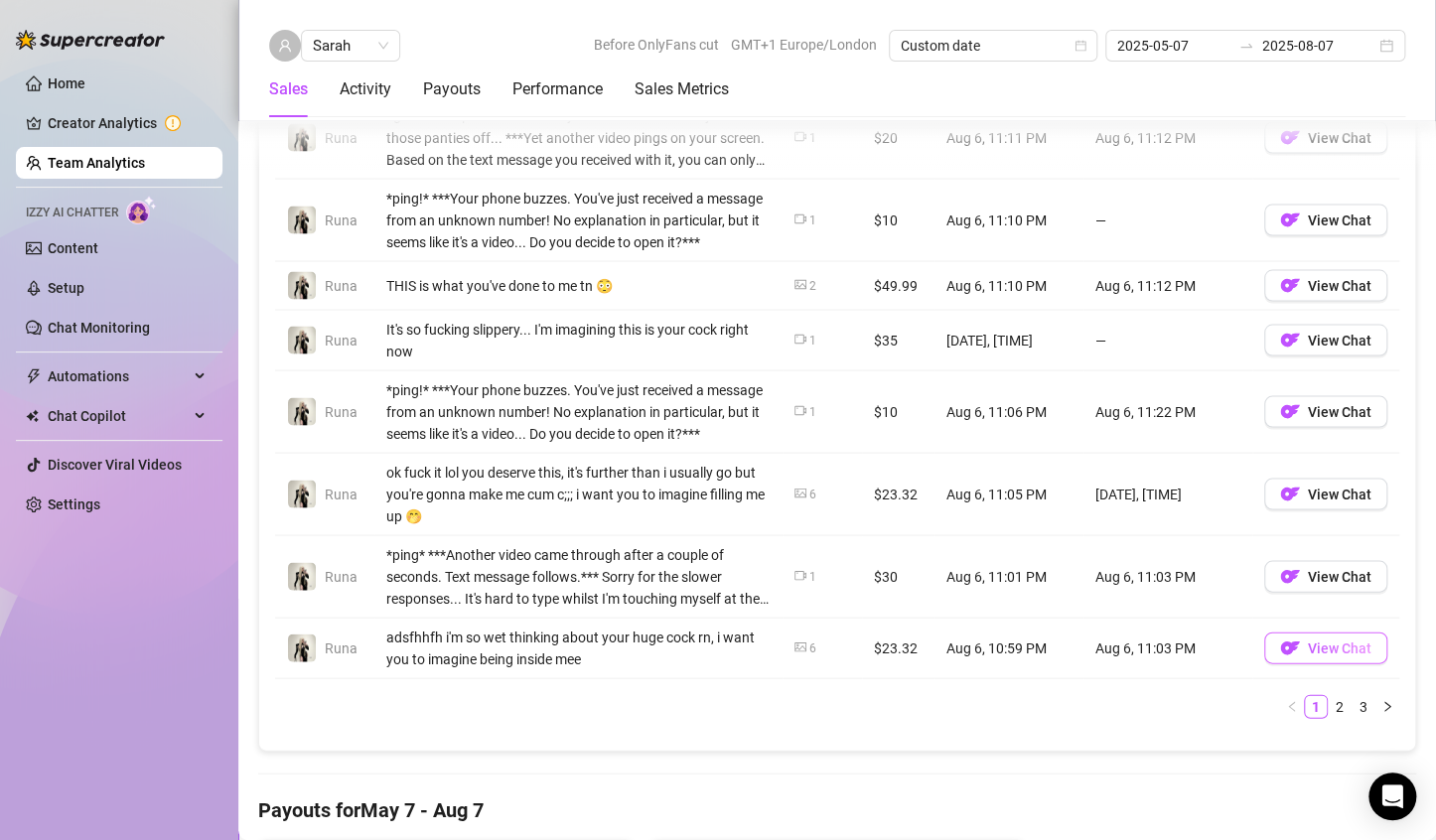 click at bounding box center [1290, 647] 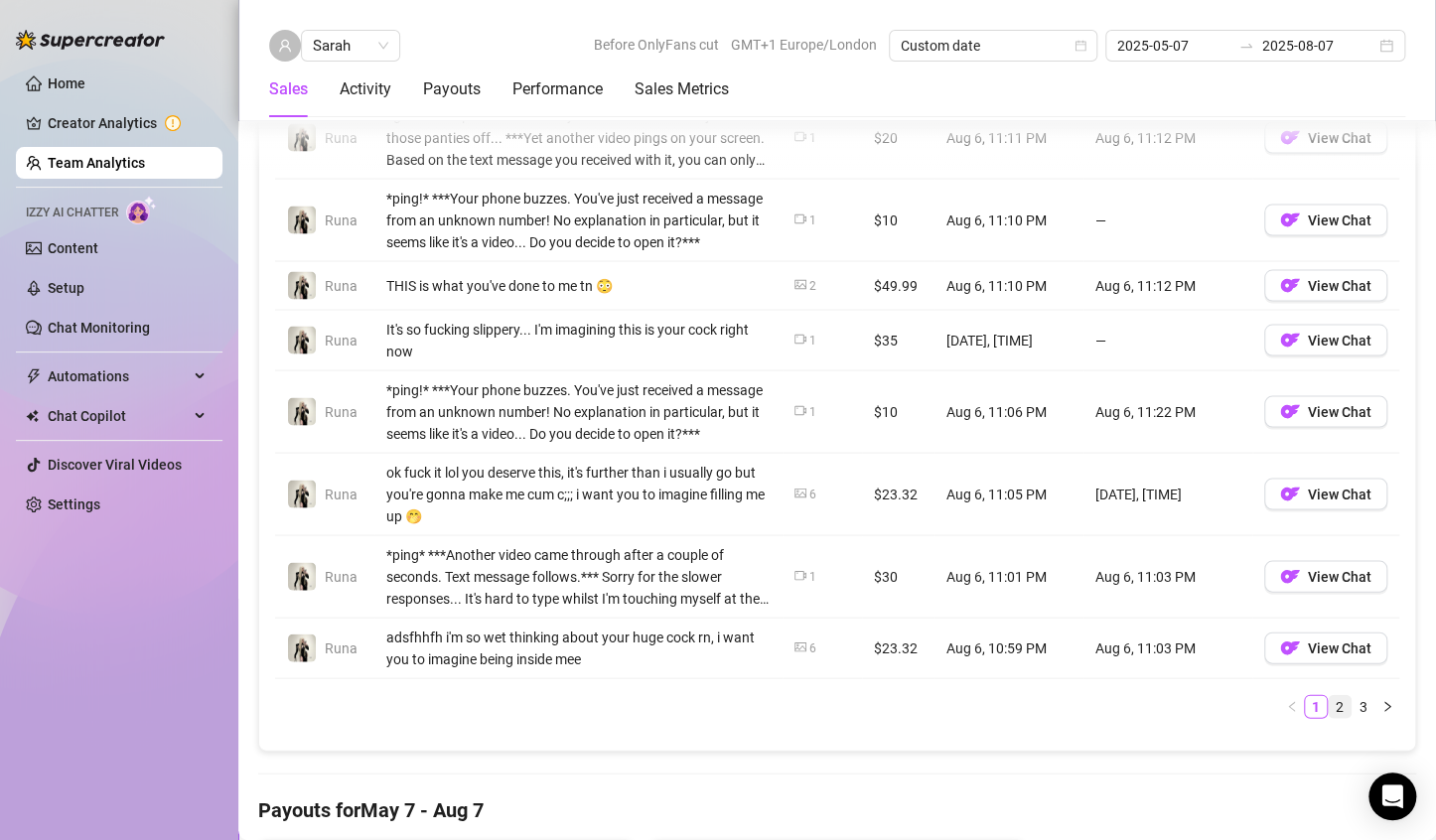 click on "2" at bounding box center (1340, 706) 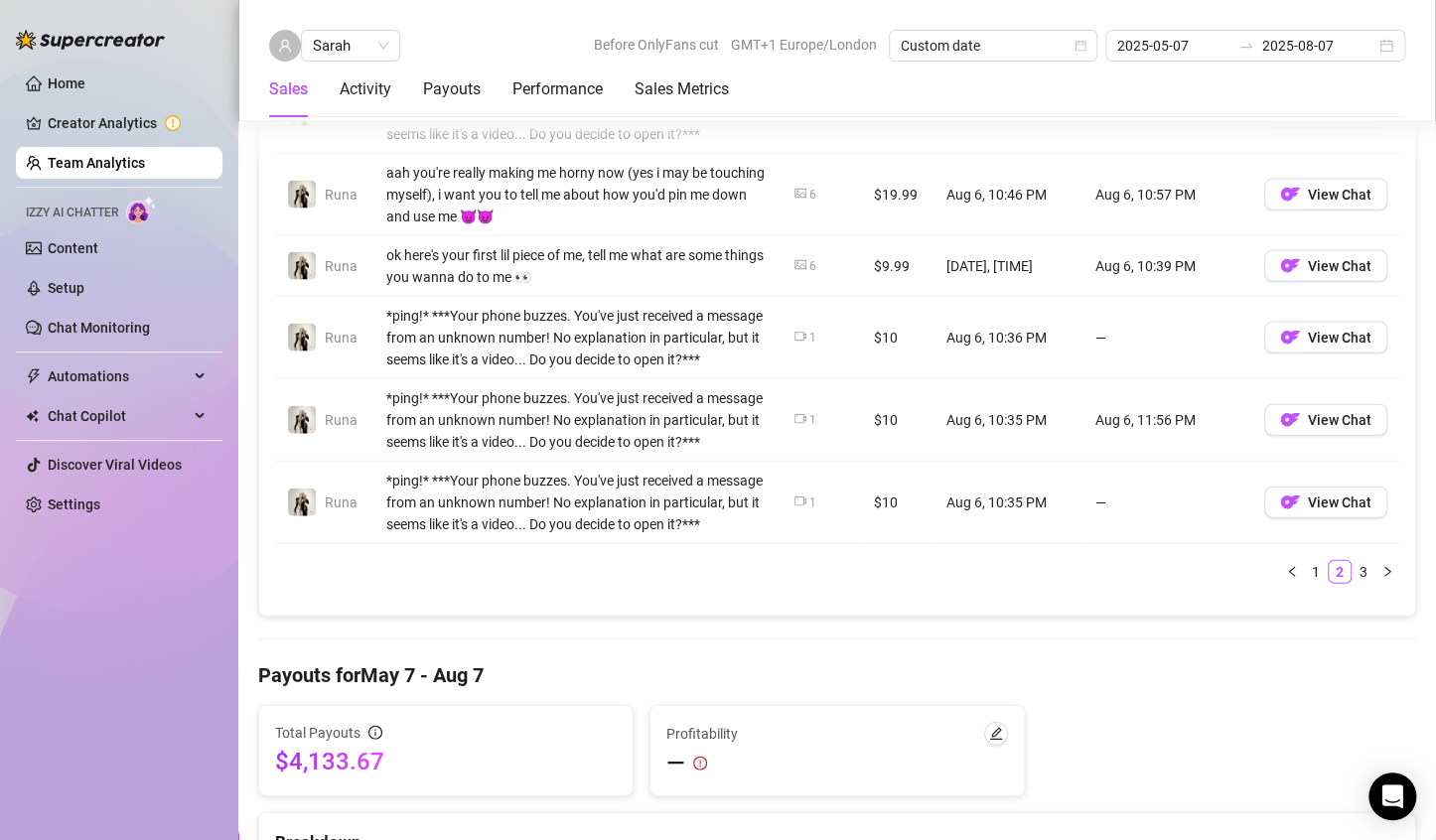 scroll, scrollTop: 1851, scrollLeft: 0, axis: vertical 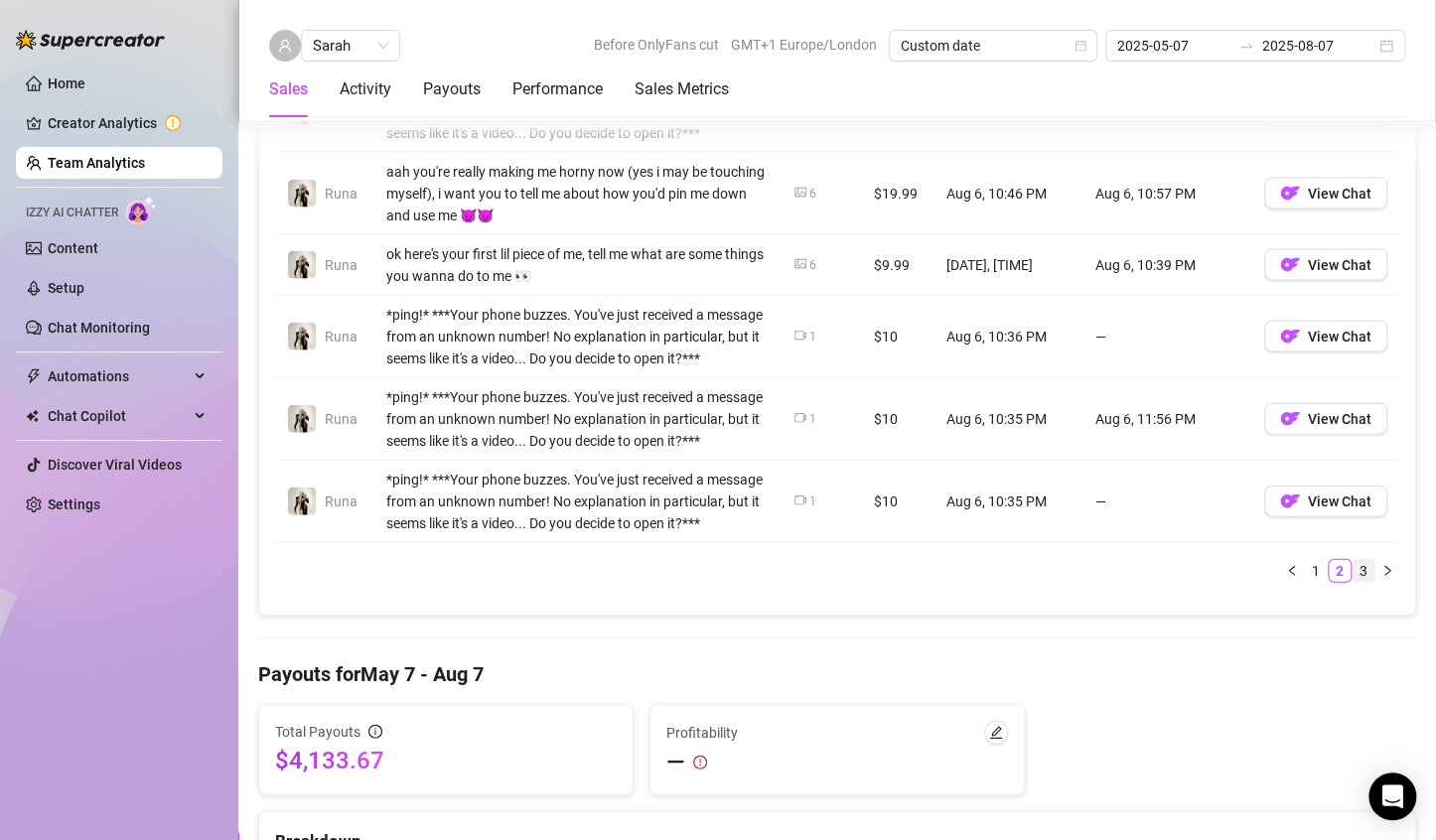 click on "3" at bounding box center [1364, 571] 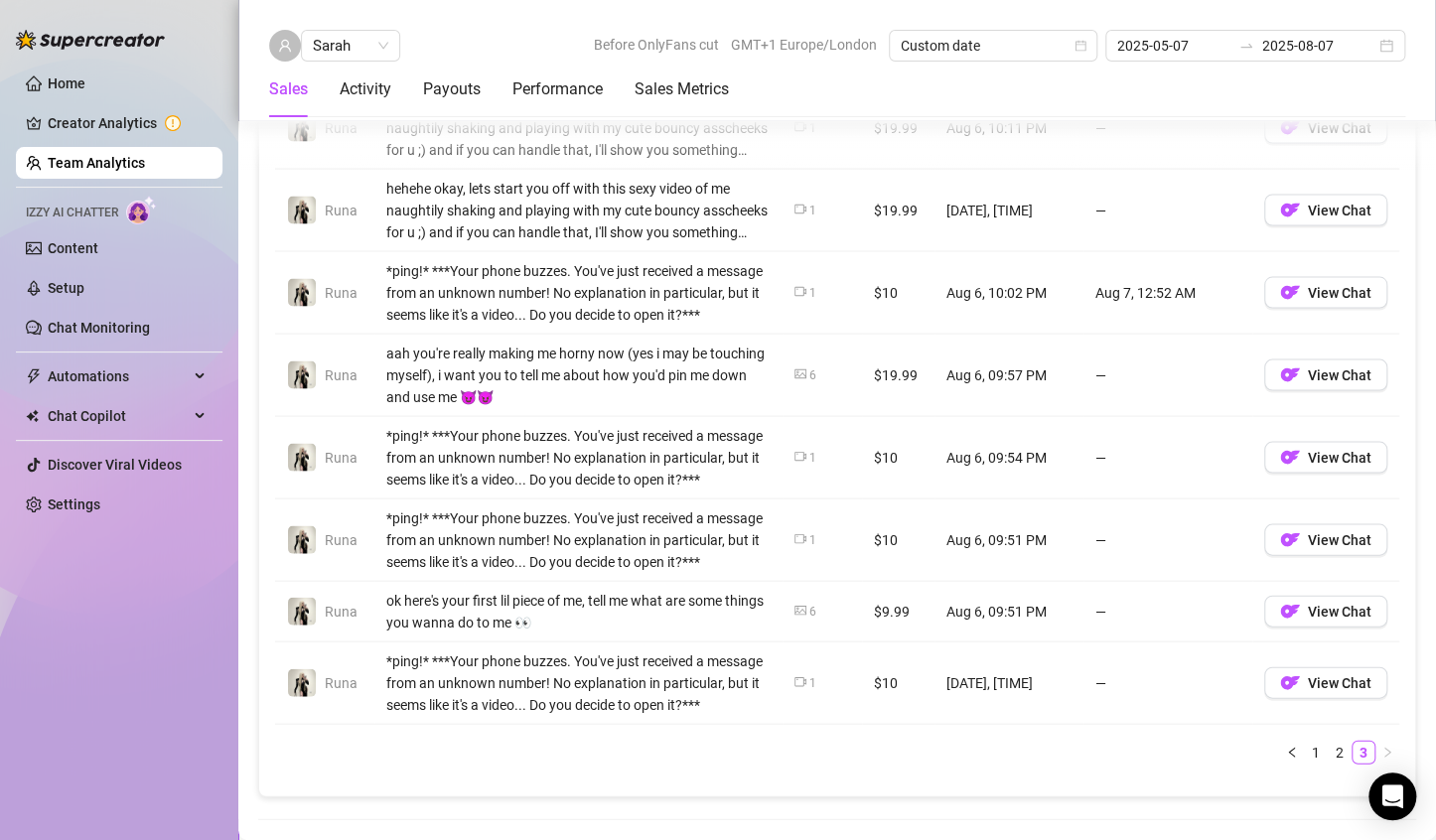 scroll, scrollTop: 1767, scrollLeft: 0, axis: vertical 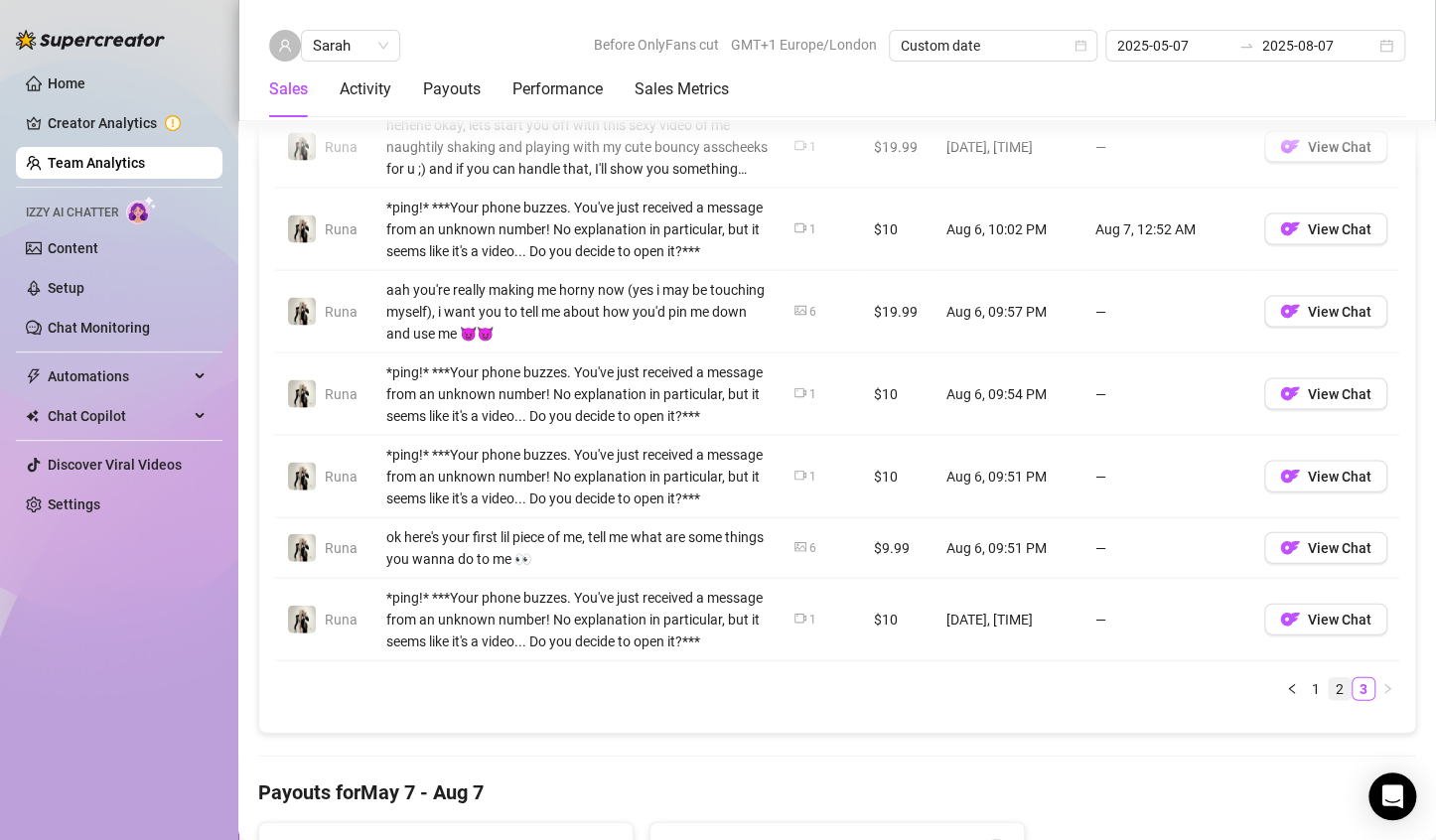 click on "2" at bounding box center [1340, 688] 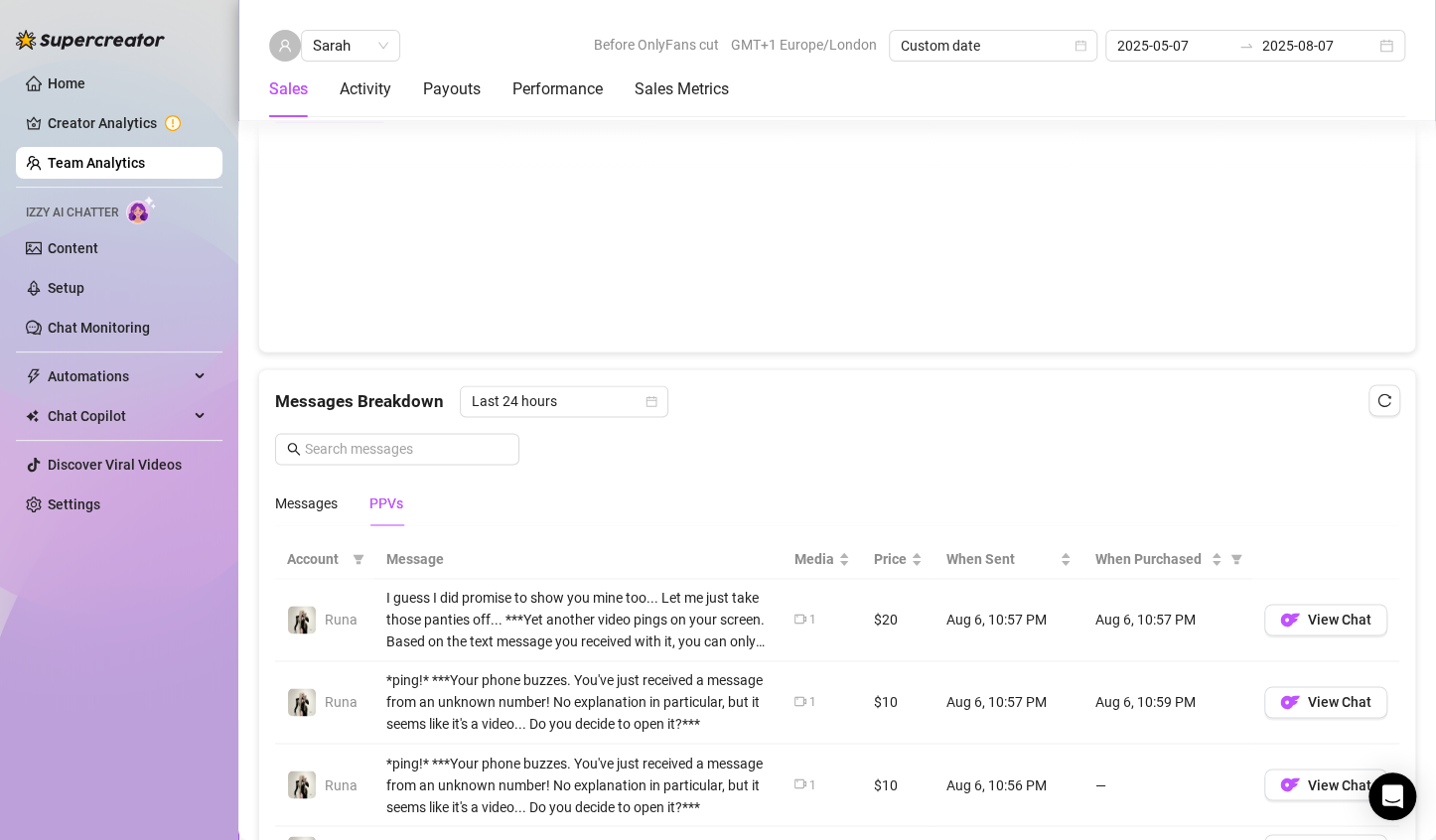 scroll, scrollTop: 1049, scrollLeft: 0, axis: vertical 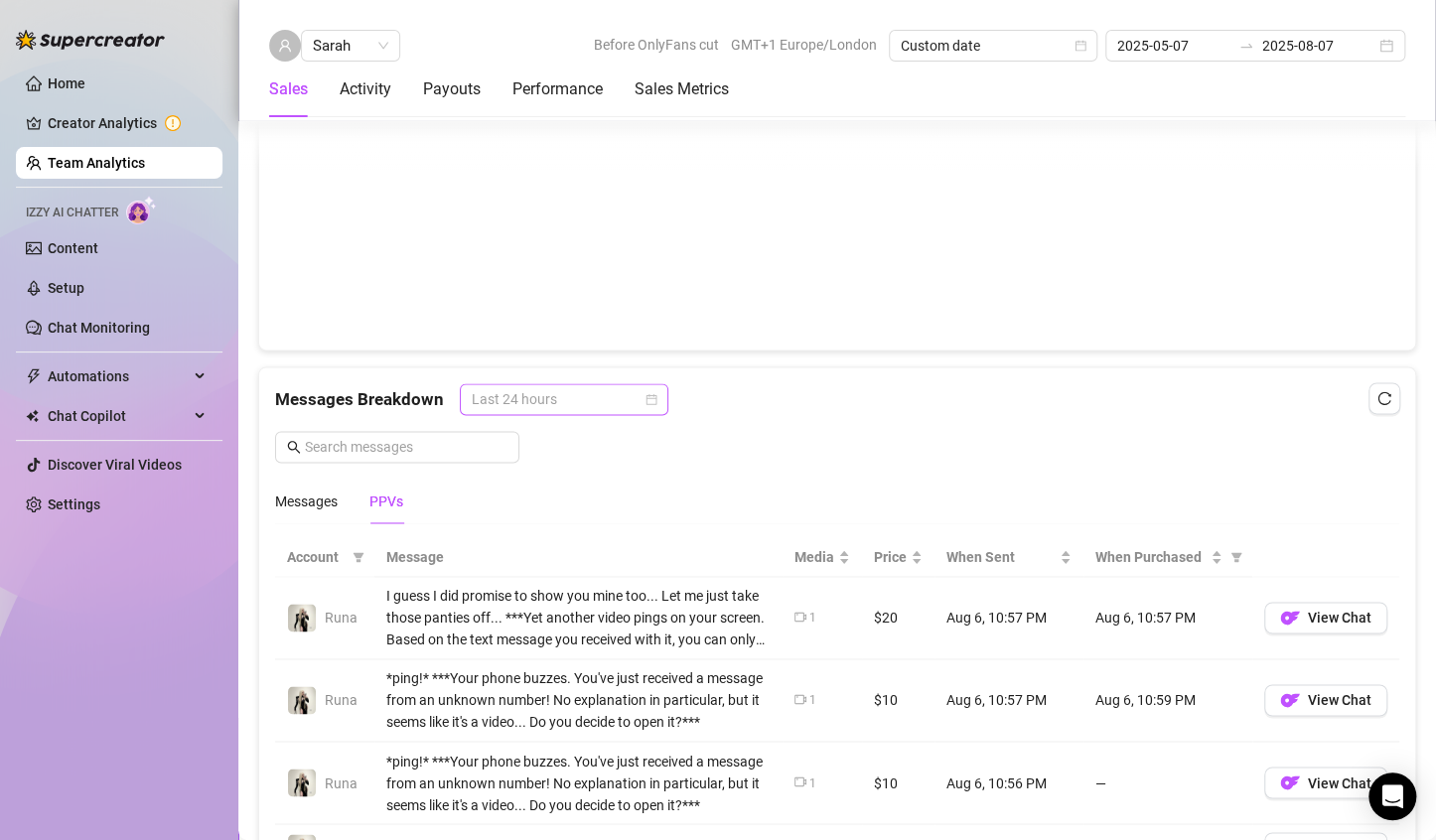 click on "Last 24 hours" at bounding box center [564, 399] 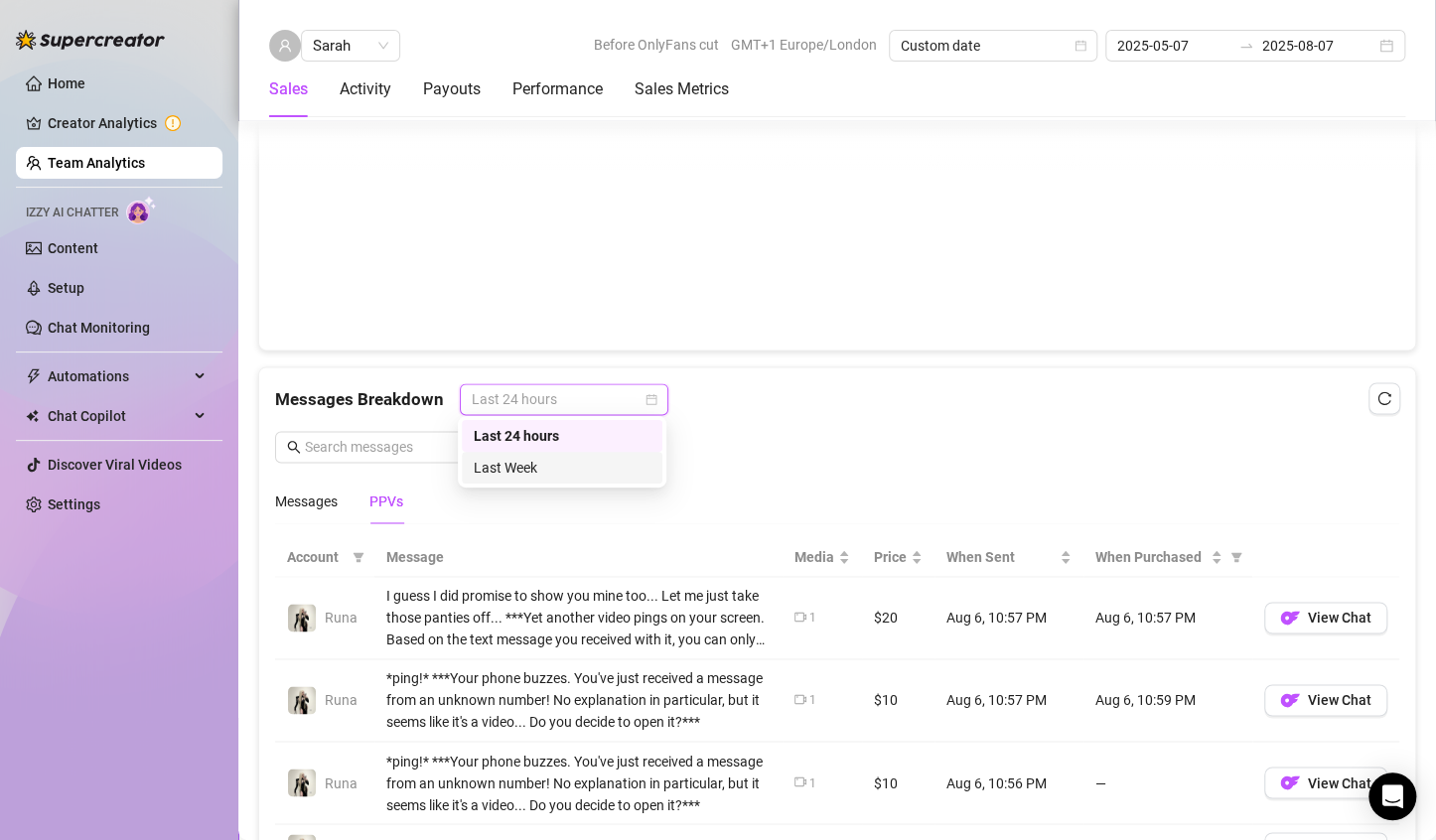 click on "Last Week" at bounding box center (562, 468) 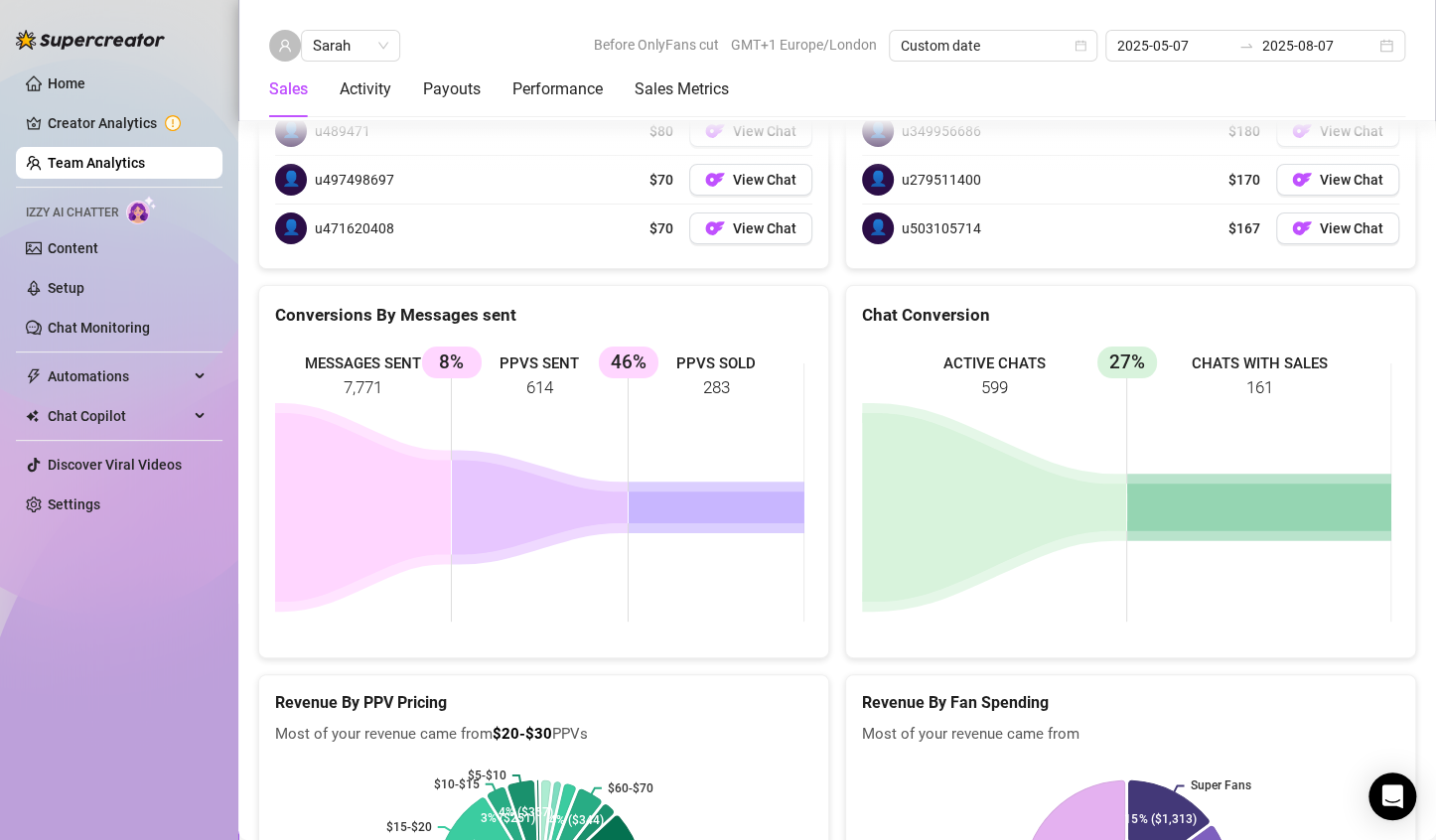 scroll, scrollTop: 3666, scrollLeft: 0, axis: vertical 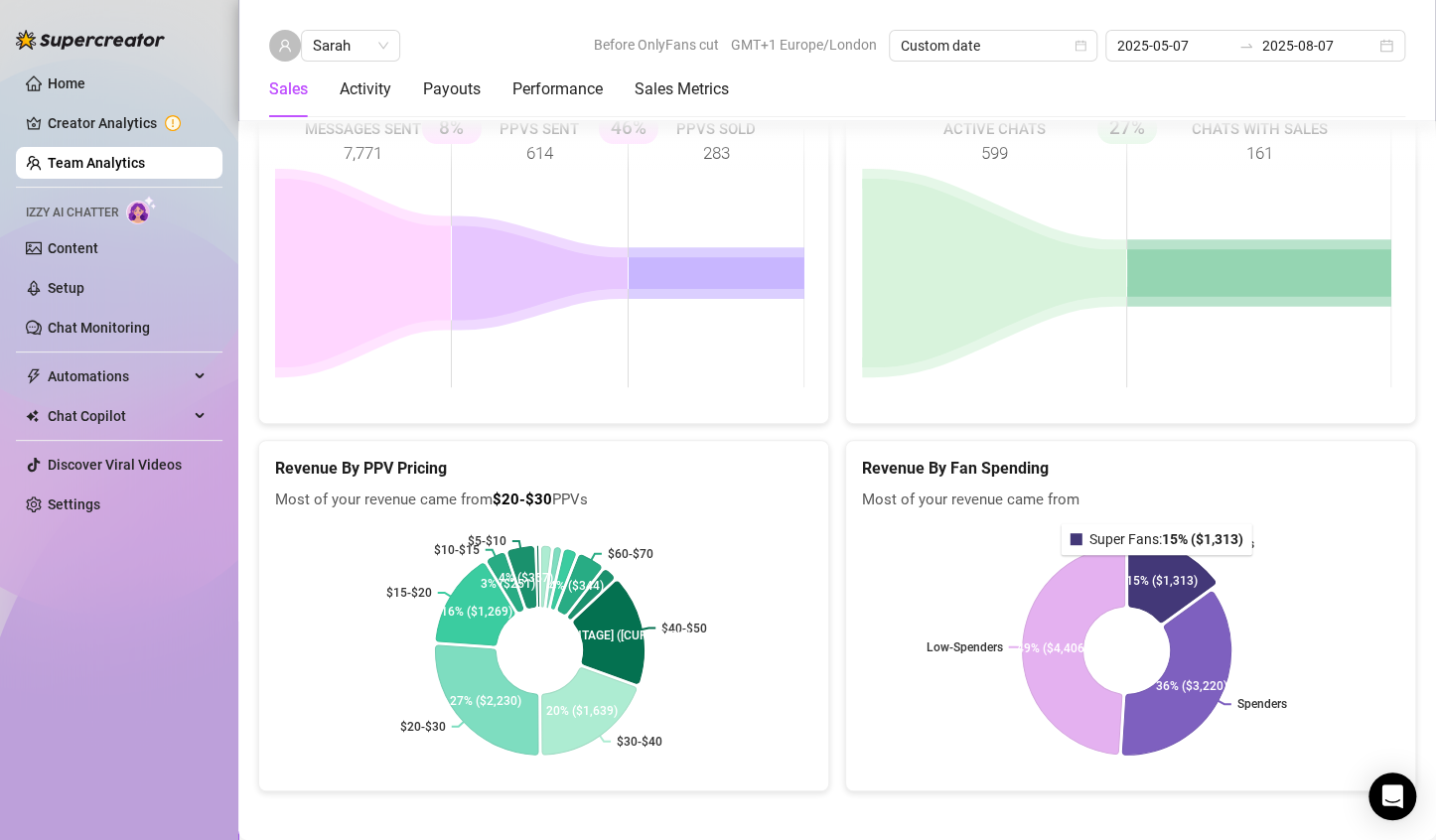click 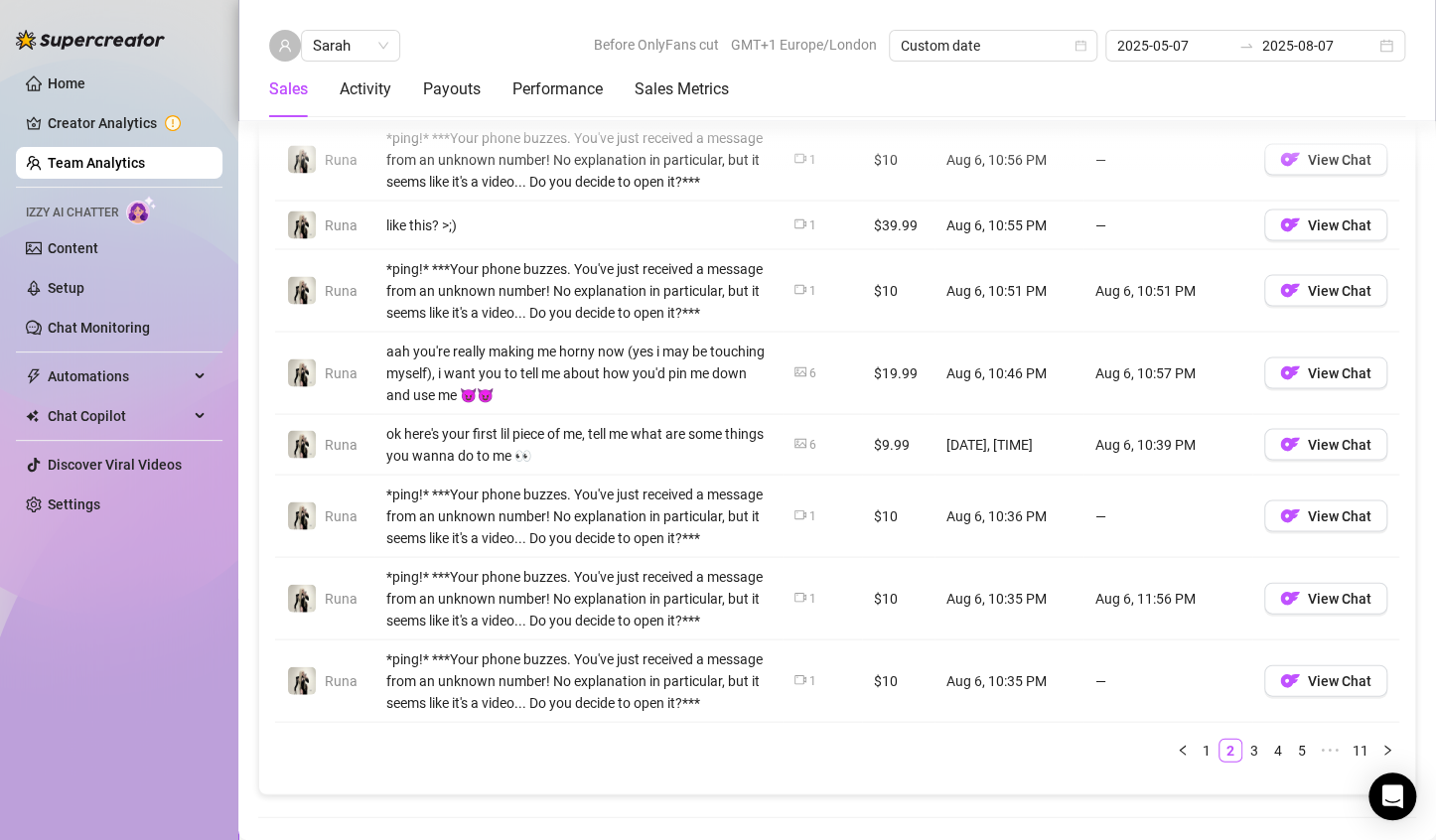 scroll, scrollTop: 1676, scrollLeft: 0, axis: vertical 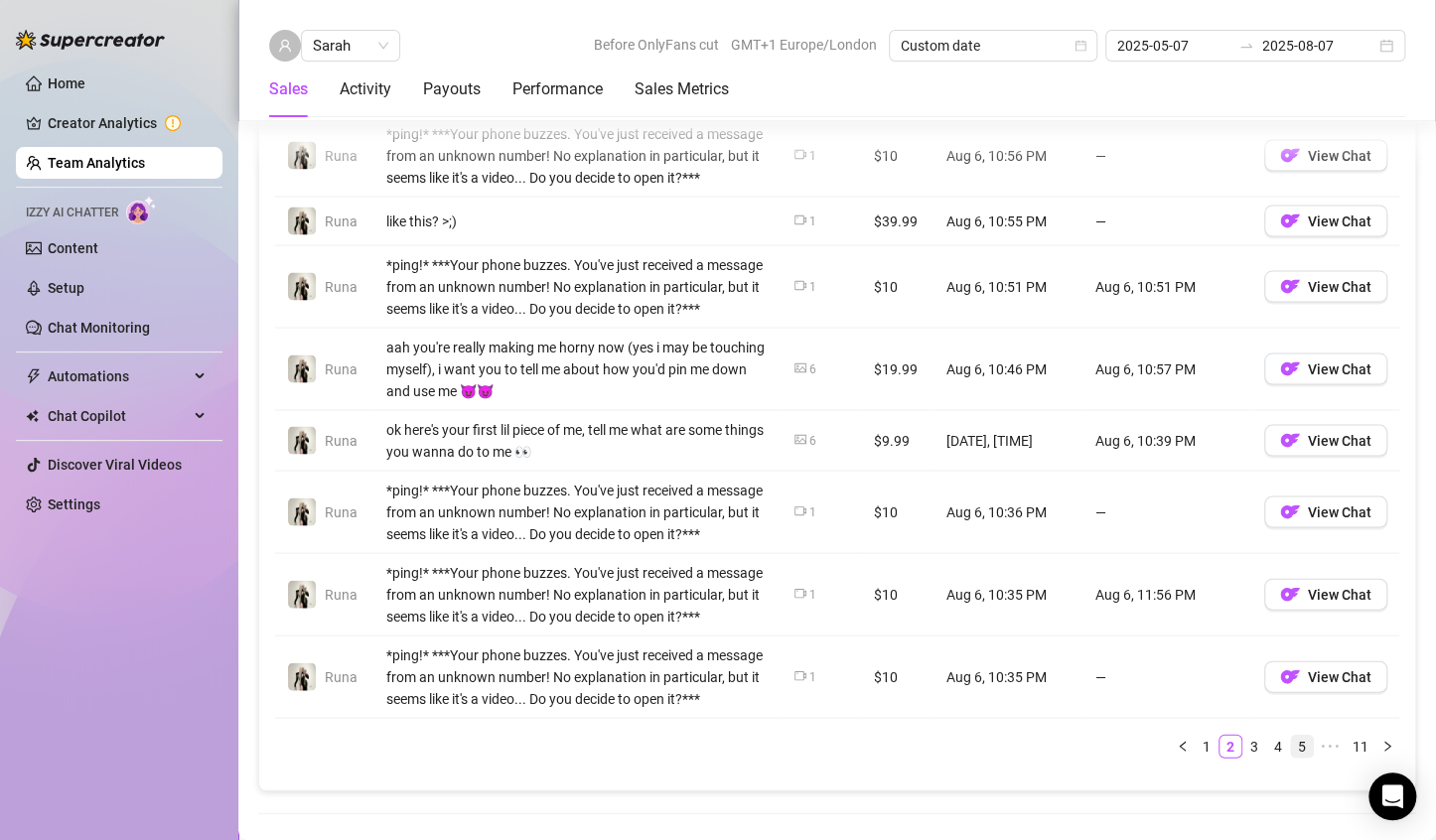 click on "5" at bounding box center [1302, 746] 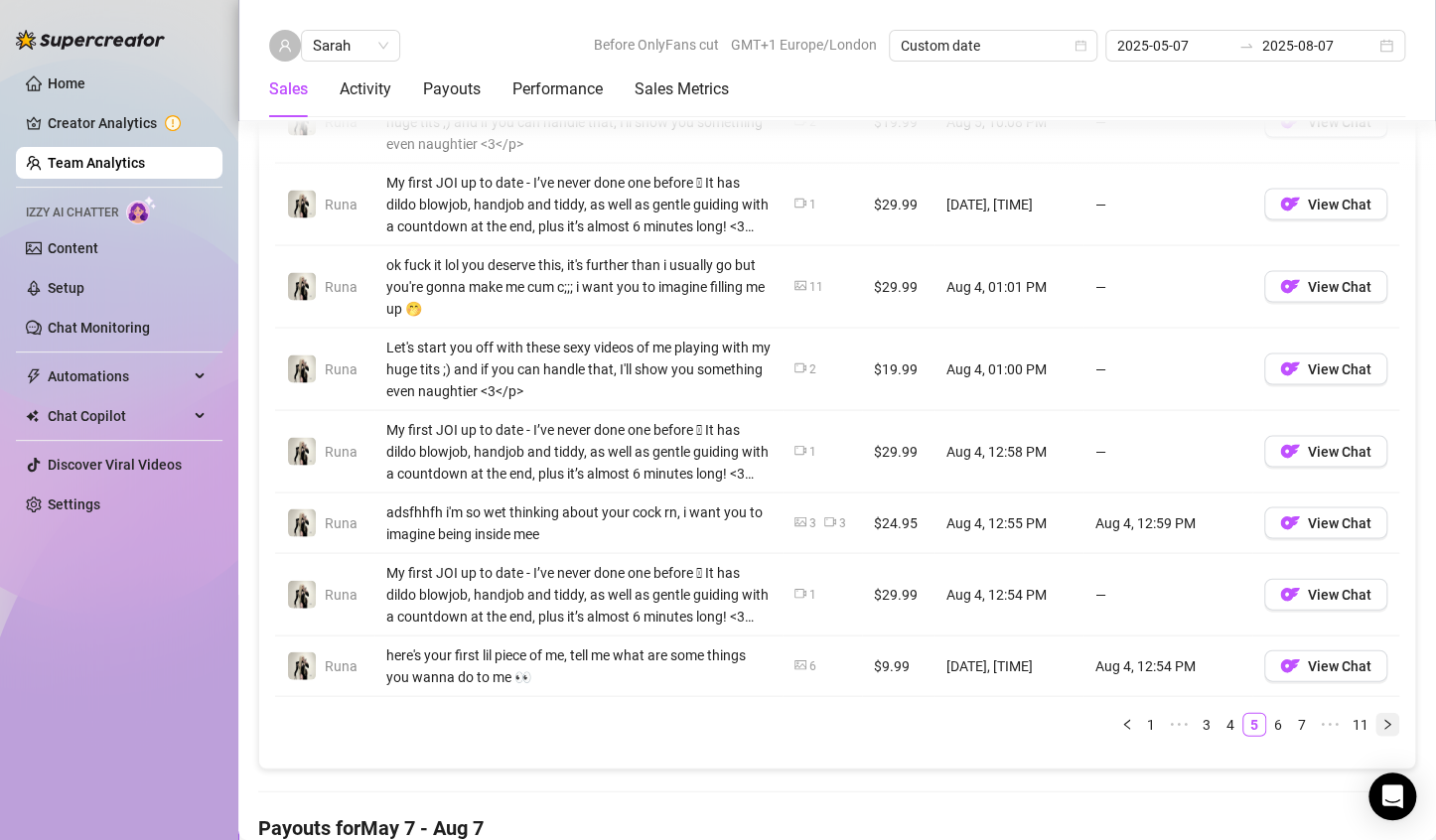 click at bounding box center (1387, 724) 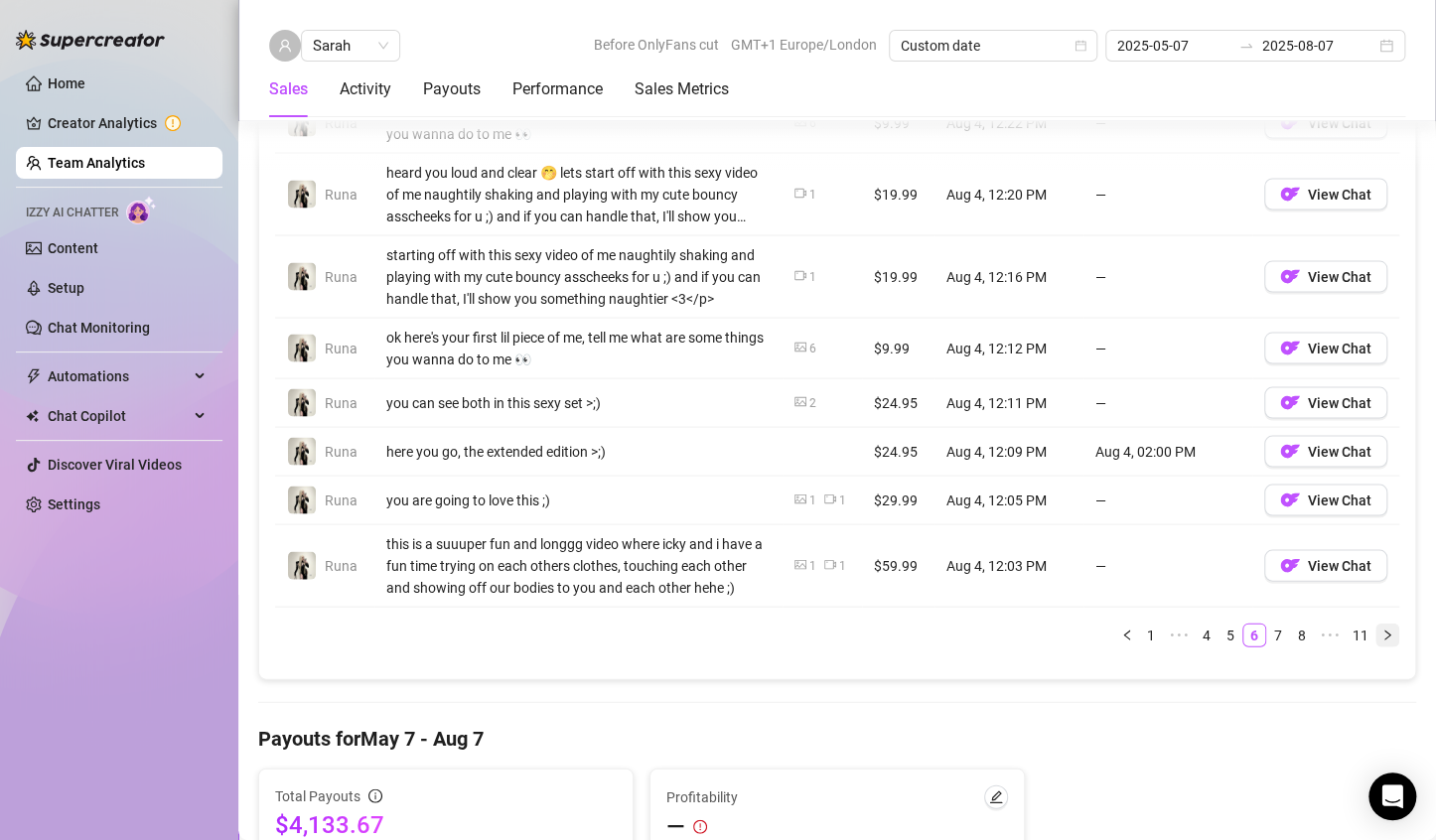 click 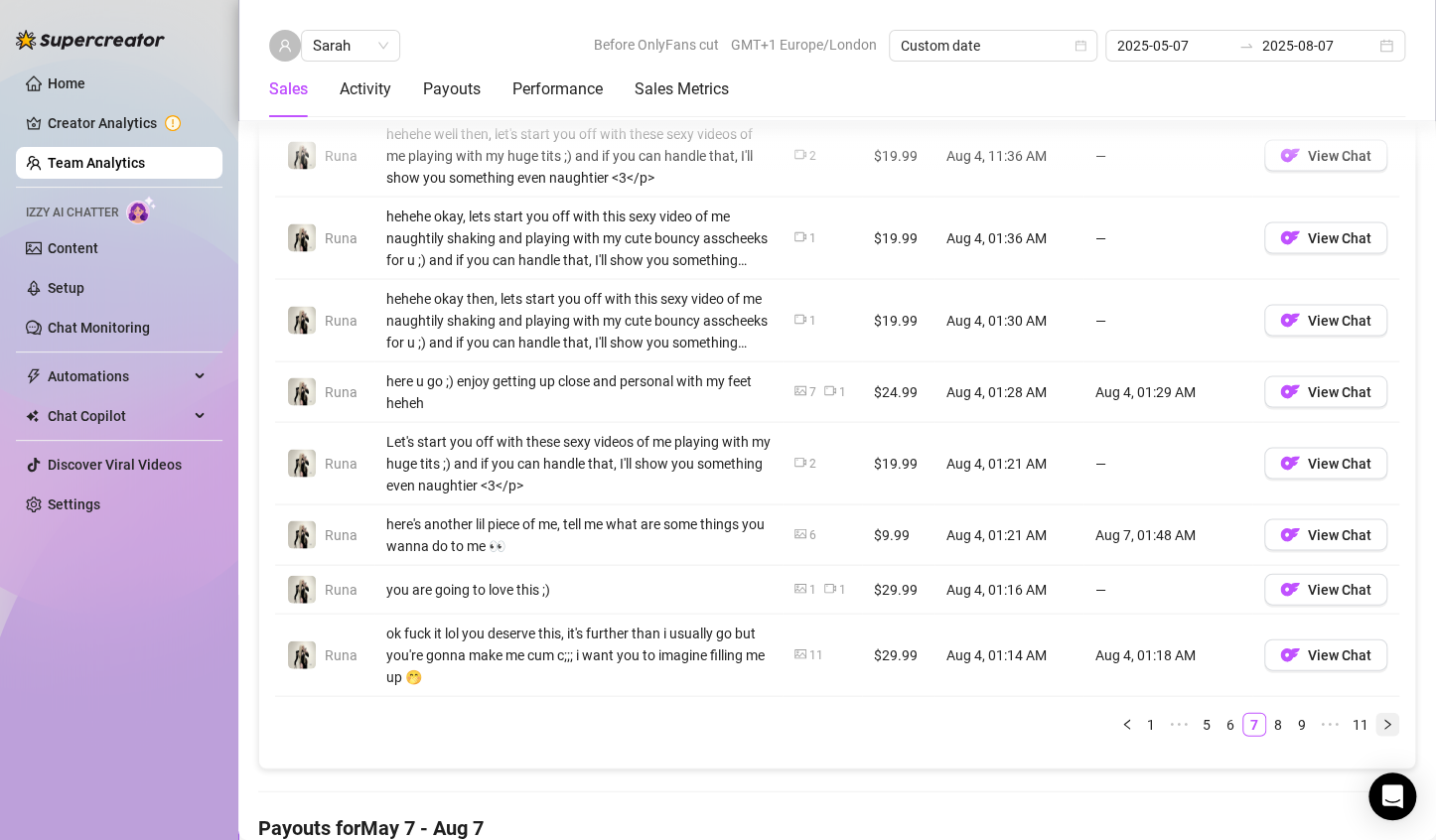 click at bounding box center [1387, 724] 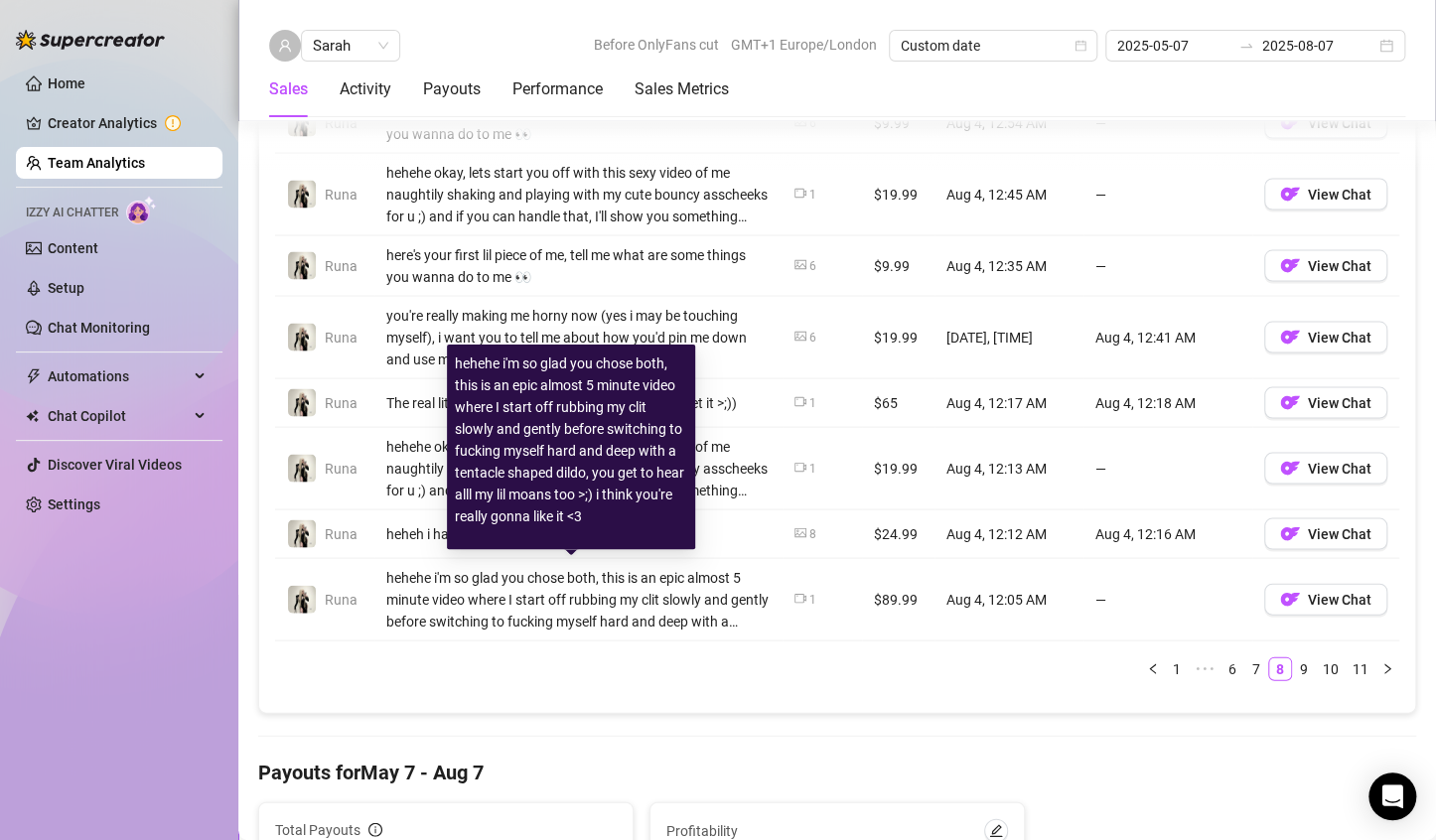 type 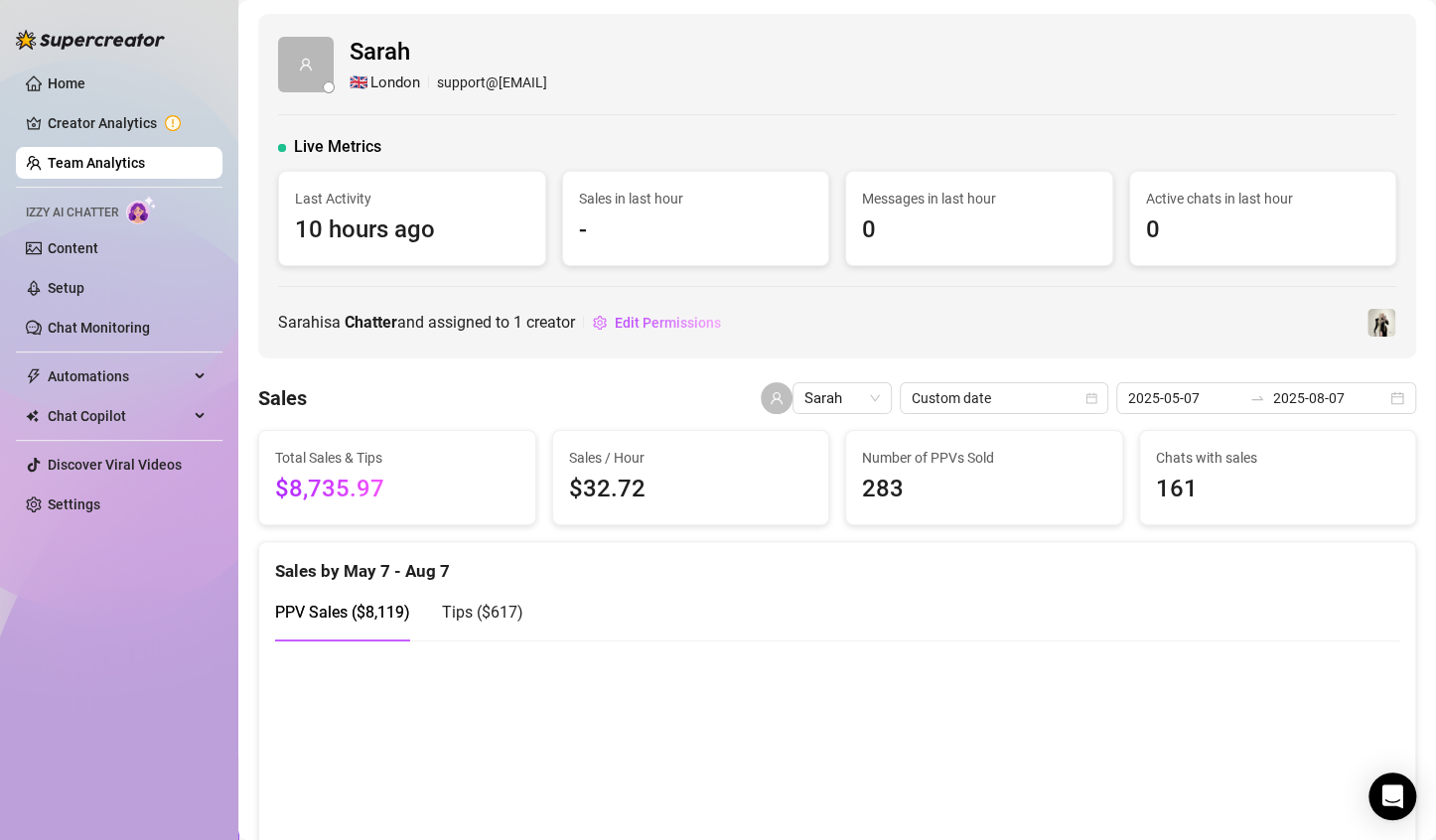 scroll, scrollTop: 2, scrollLeft: 0, axis: vertical 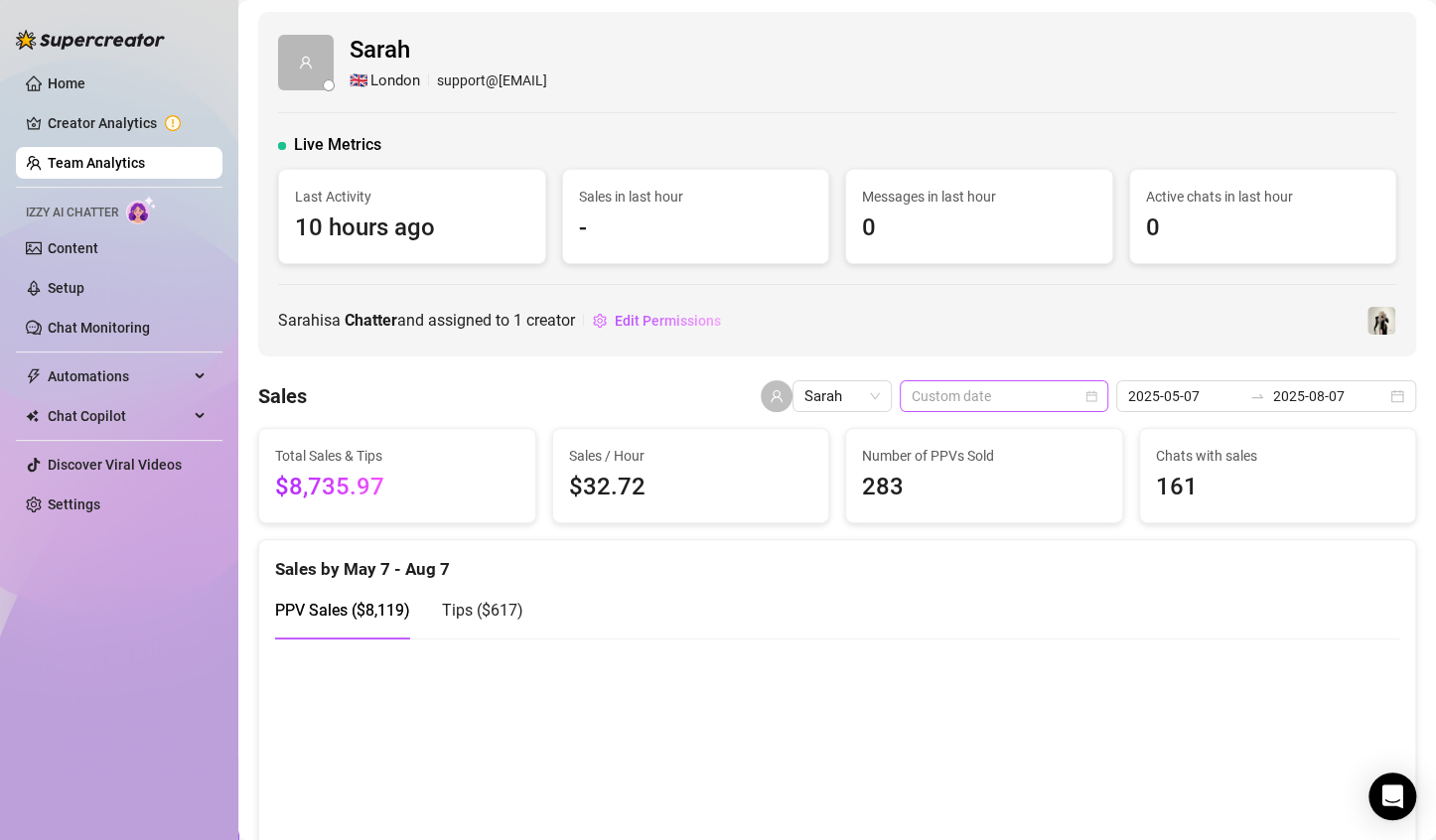 click on "Custom date" at bounding box center (1004, 396) 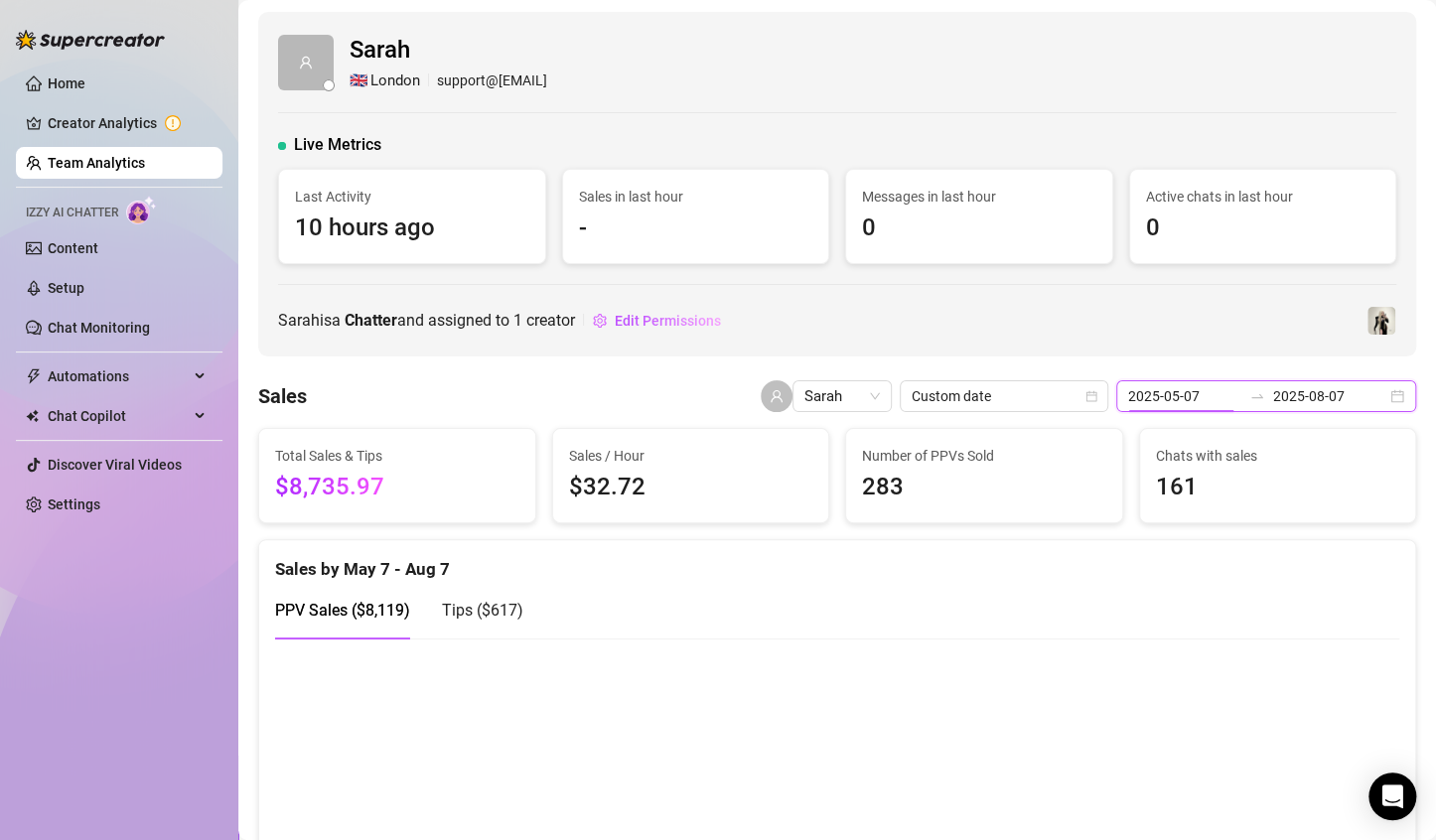 click on "2025-05-07" at bounding box center (1185, 396) 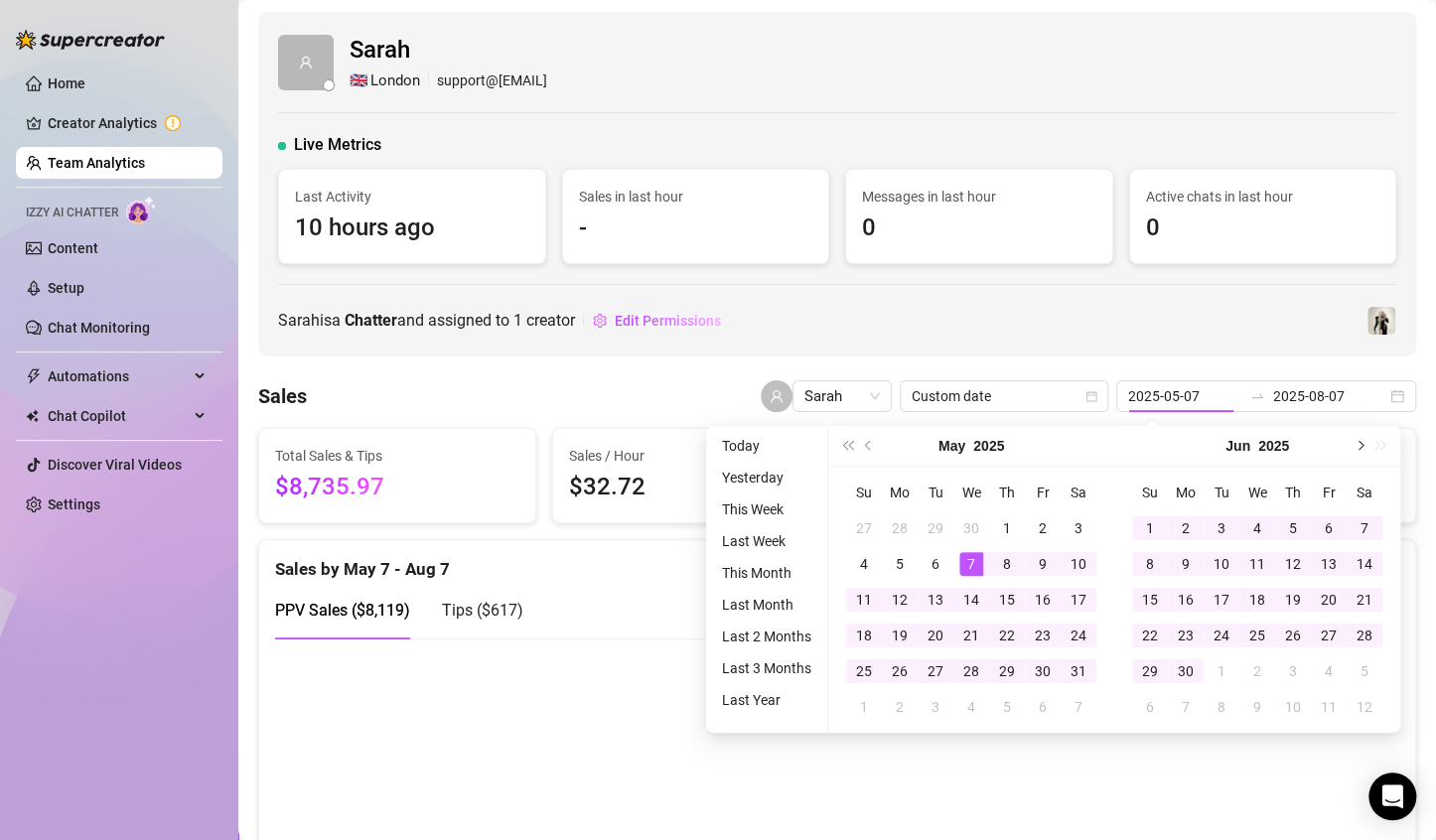 click at bounding box center [1359, 446] 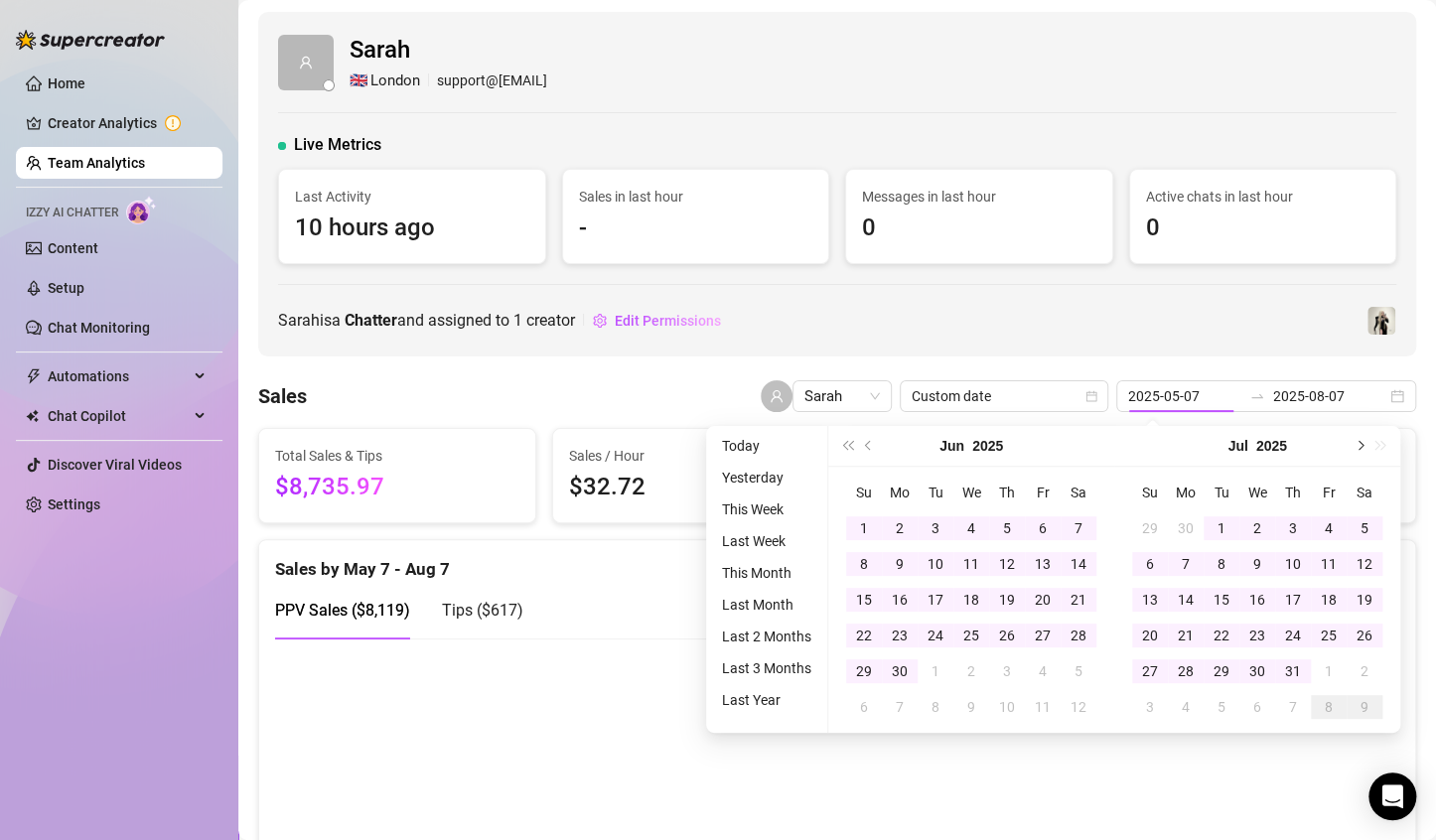 click at bounding box center [1359, 446] 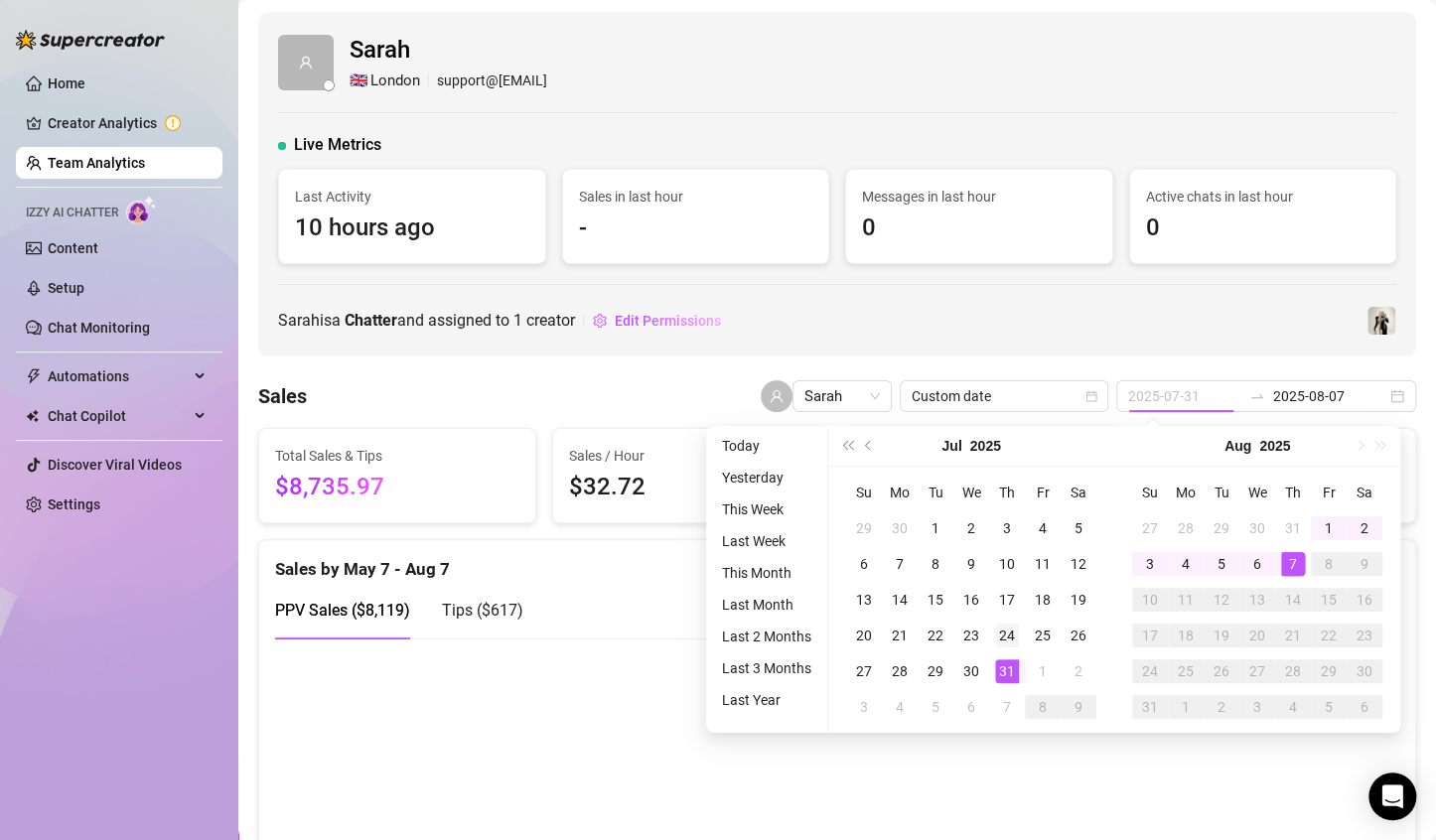 type on "2025-07-24" 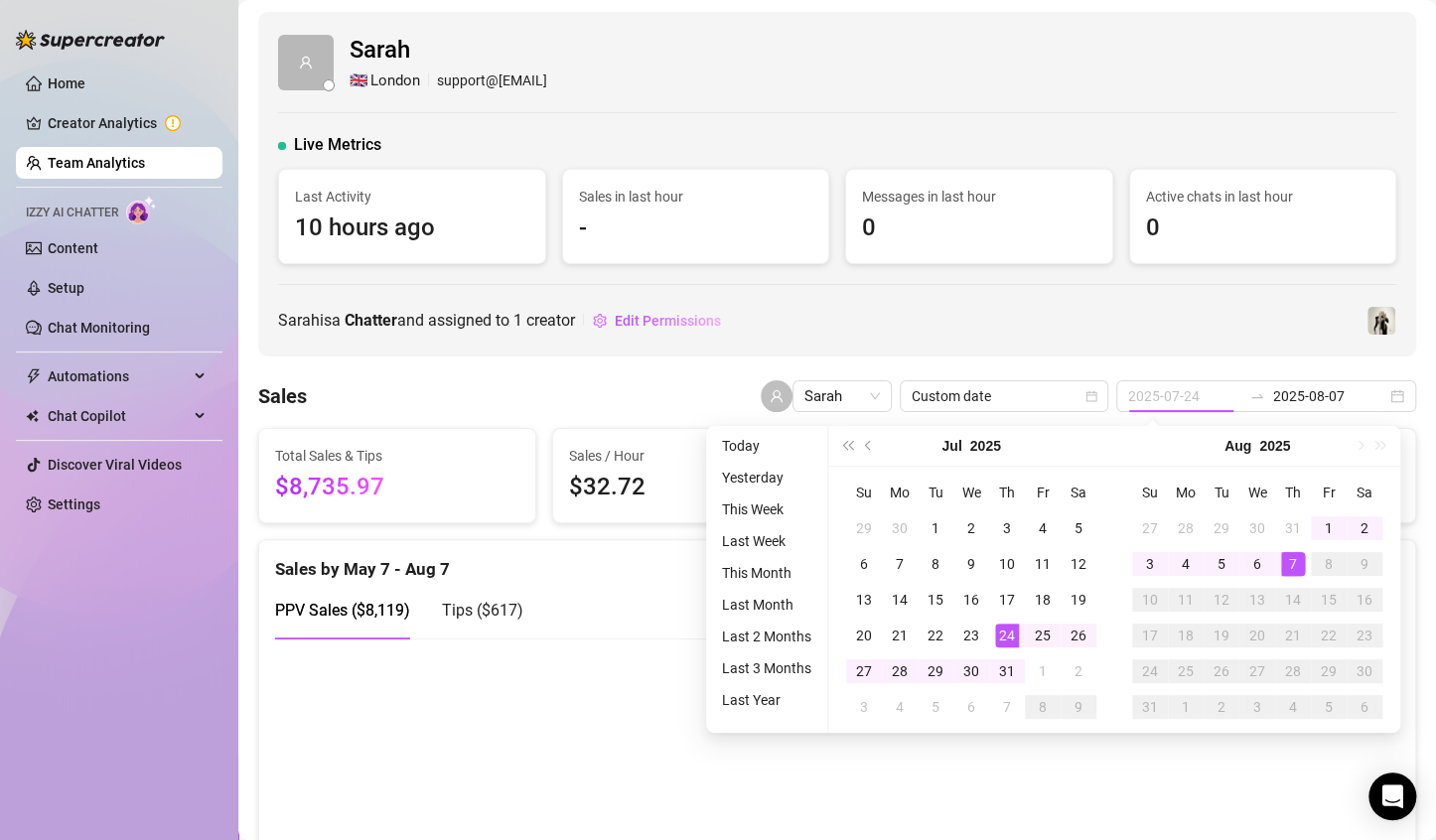 click on "24" at bounding box center (1007, 635) 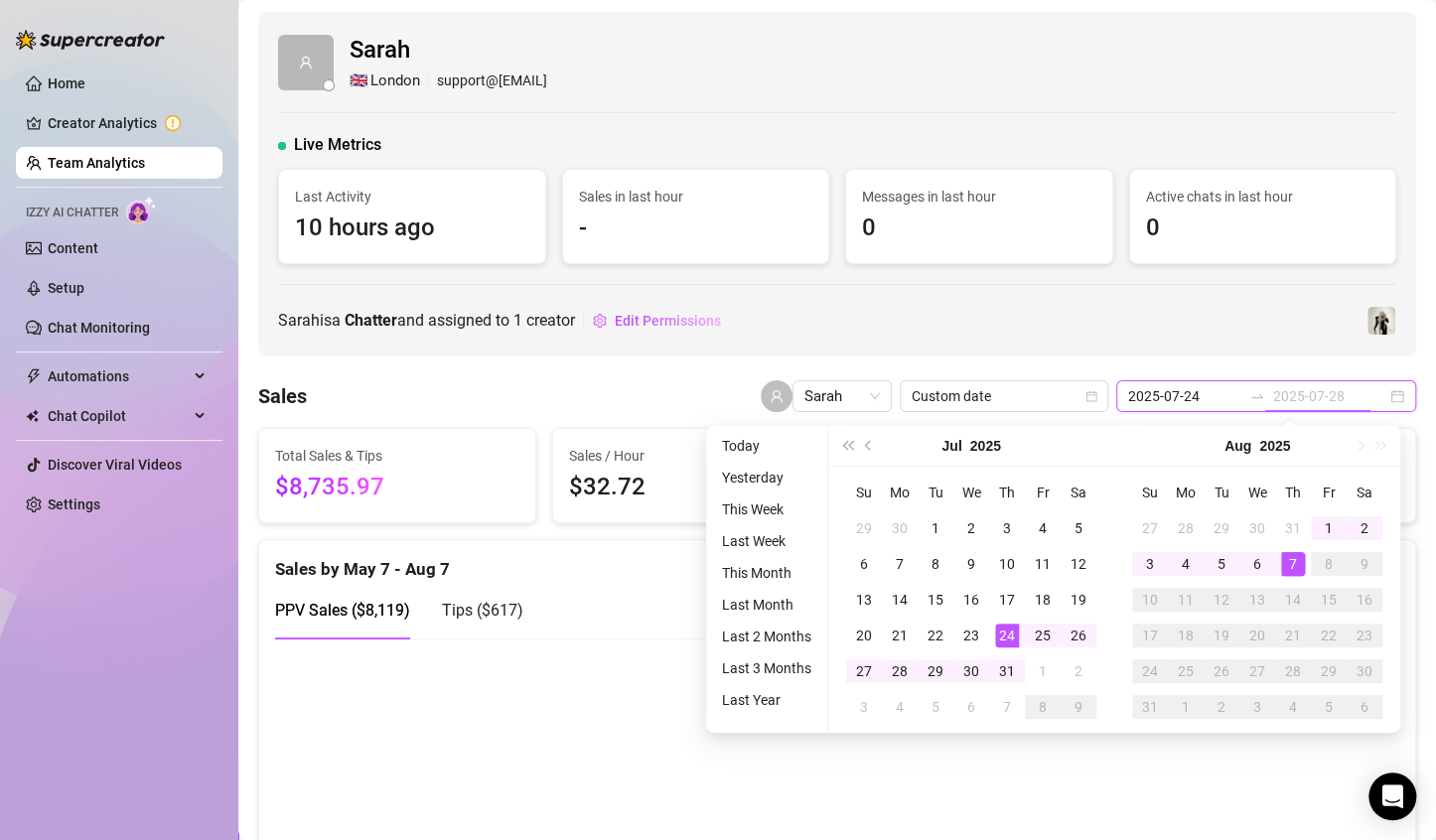 type on "2025-08-07" 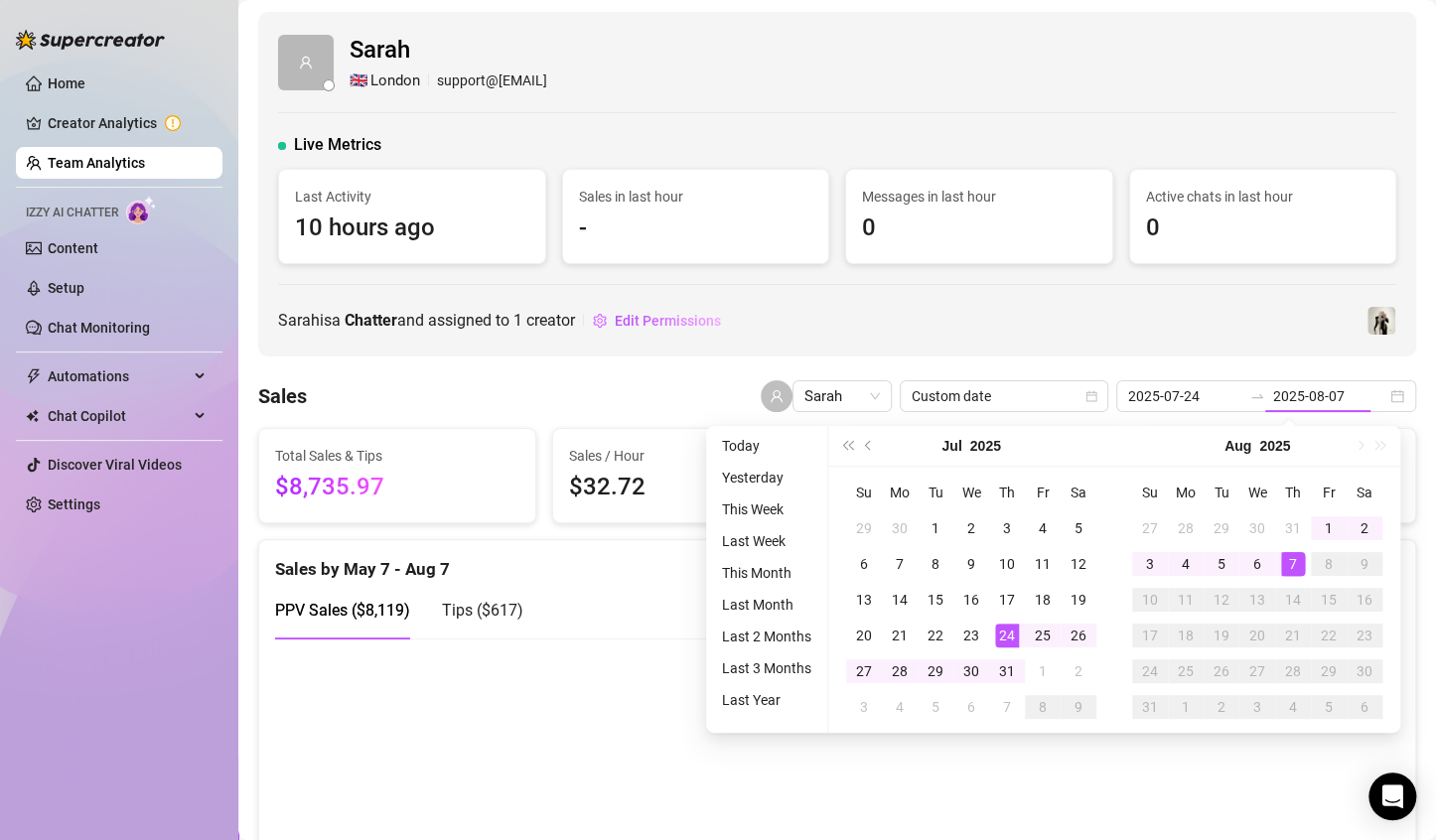 click on "[FIRST] 🇬🇧 [CITY] [EMAIL] Live Metrics Last Activity 10 hours ago Sales in last hour - Messages in last hour 0 Active chats in last hour 0 [FIRST] is a Chatter and assigned to 1 creator Edit Permissions" at bounding box center [837, 184] 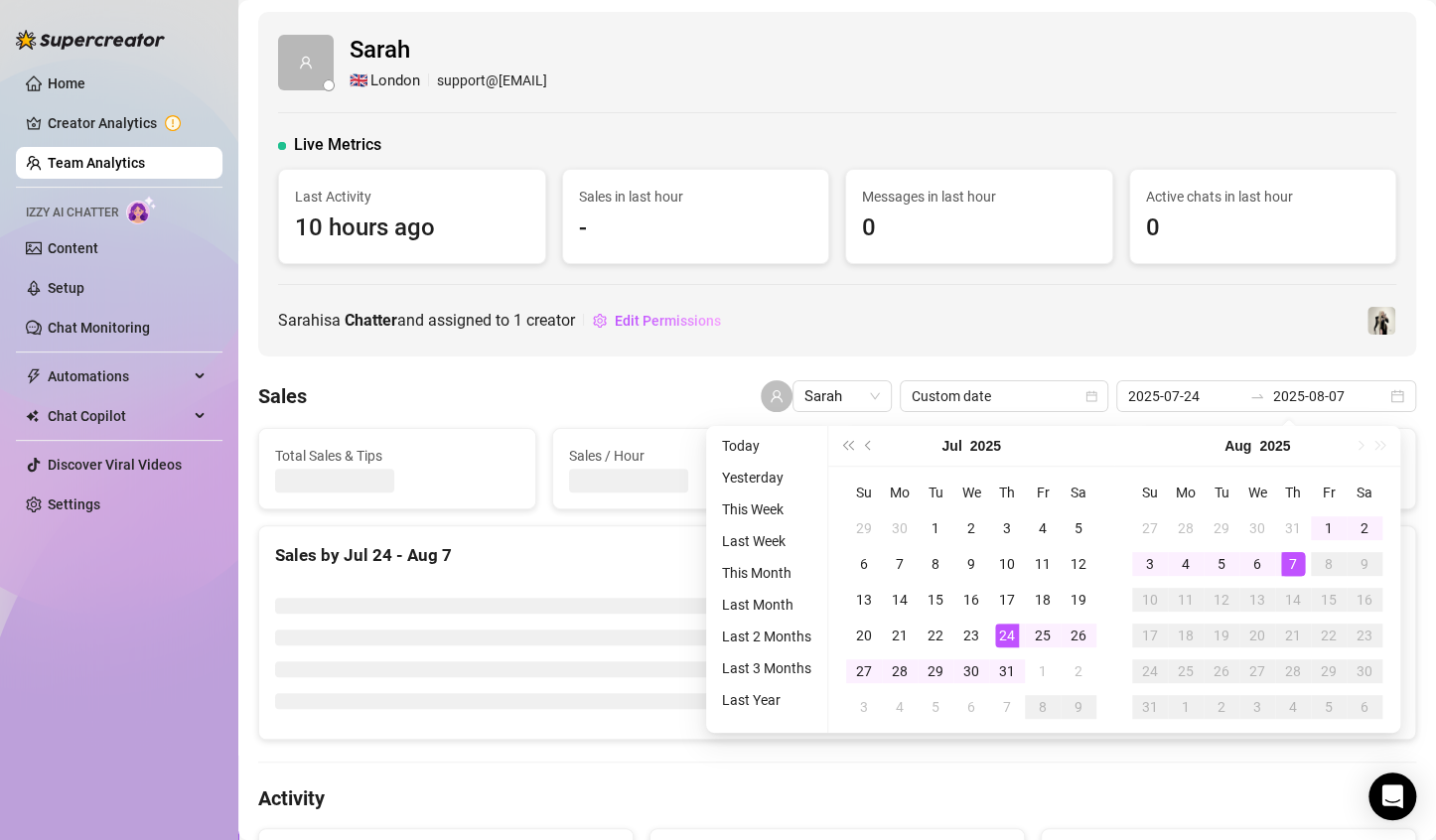 type on "2025-07-24" 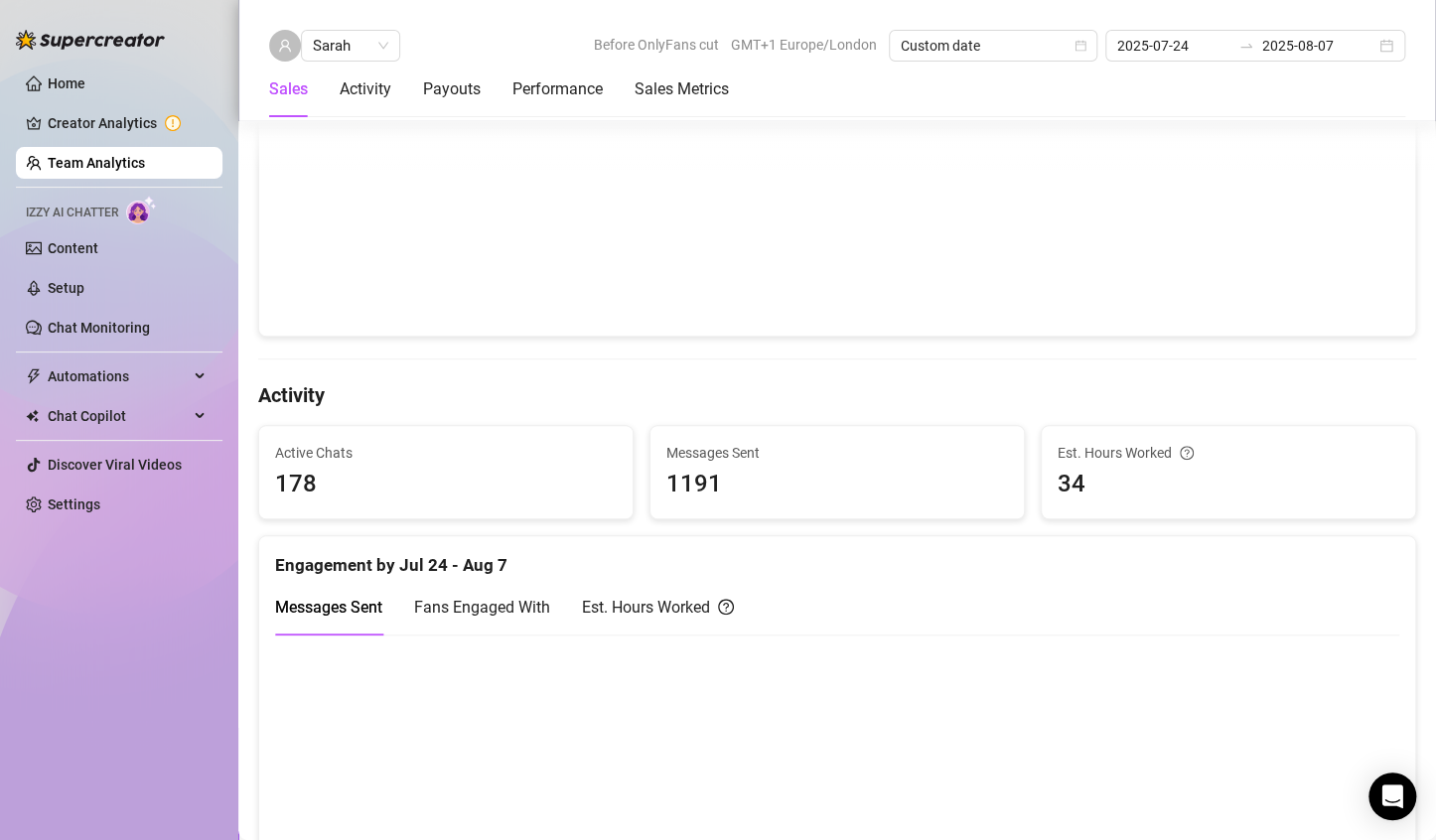 scroll, scrollTop: 535, scrollLeft: 0, axis: vertical 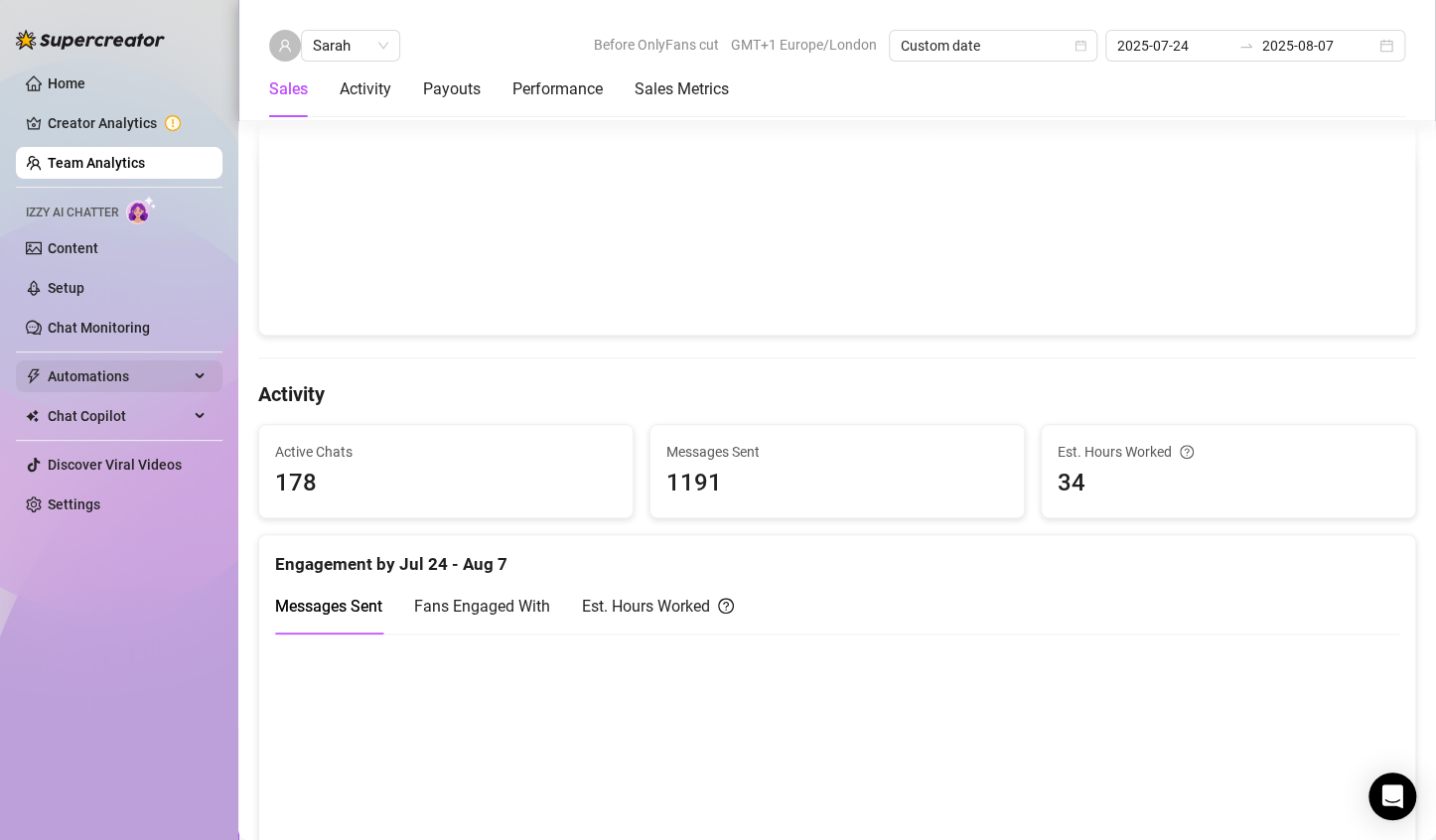 click on "Automations" at bounding box center [118, 376] 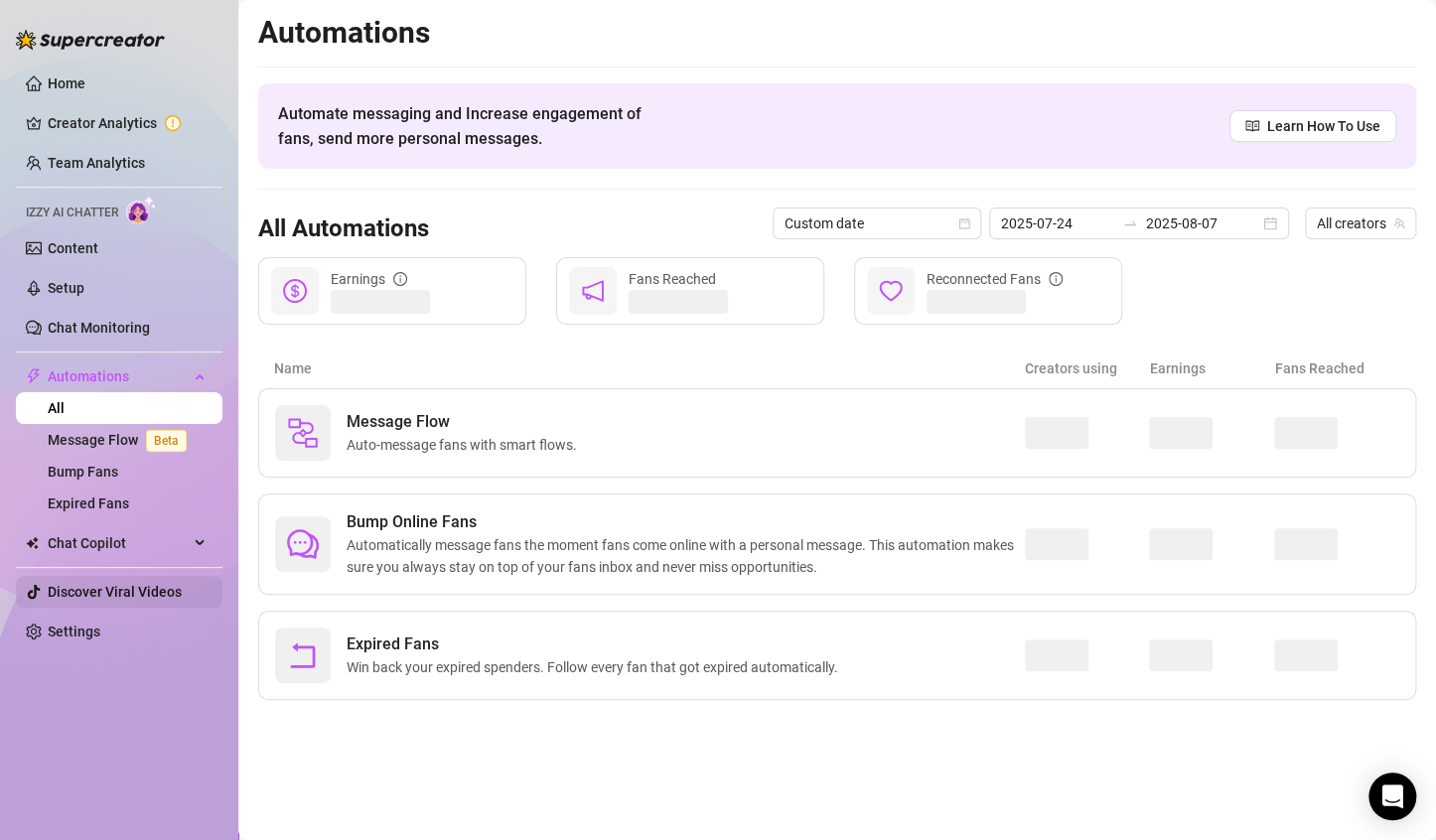 scroll, scrollTop: 0, scrollLeft: 0, axis: both 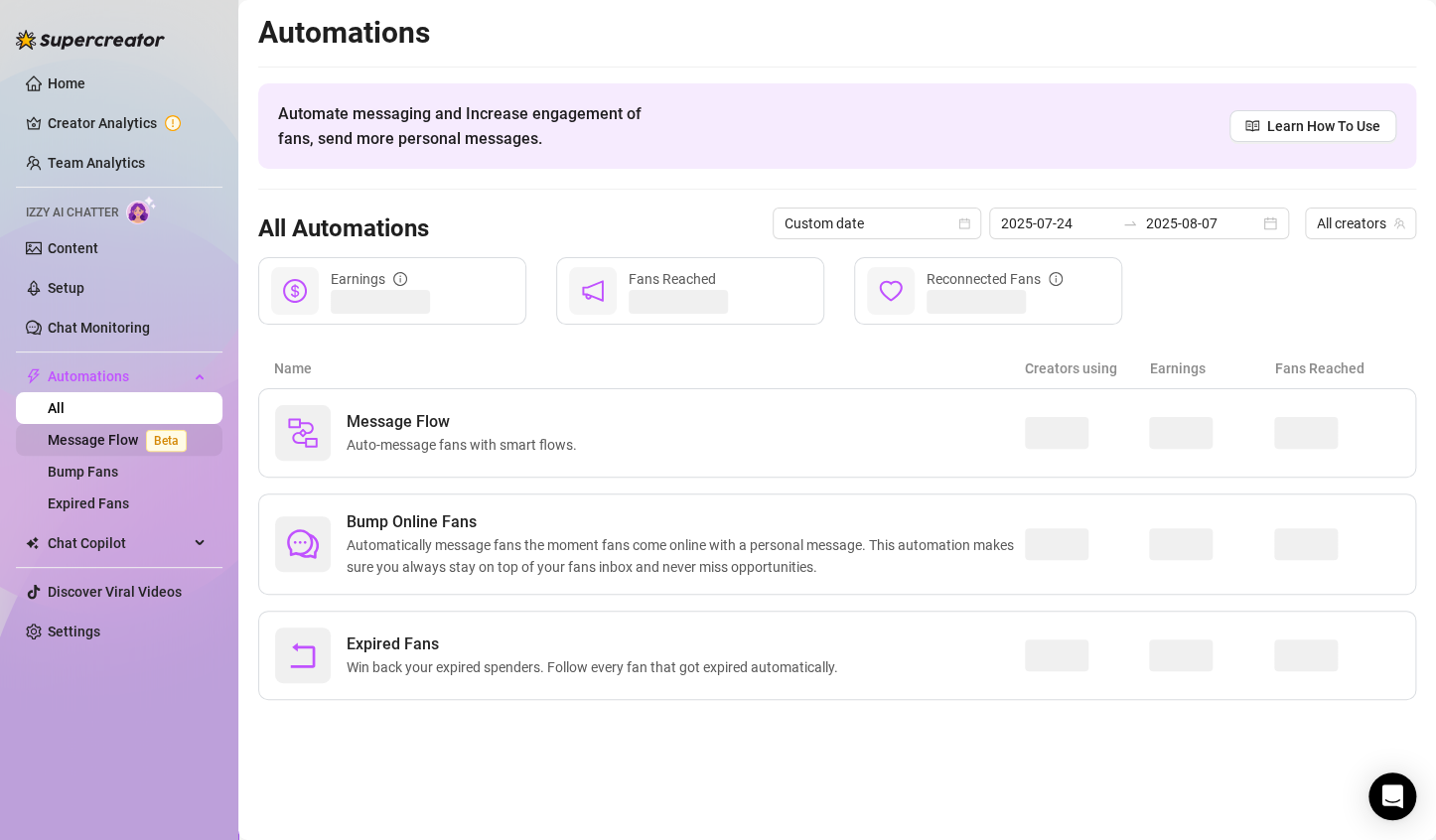 click on "Message Flow Beta" at bounding box center (121, 440) 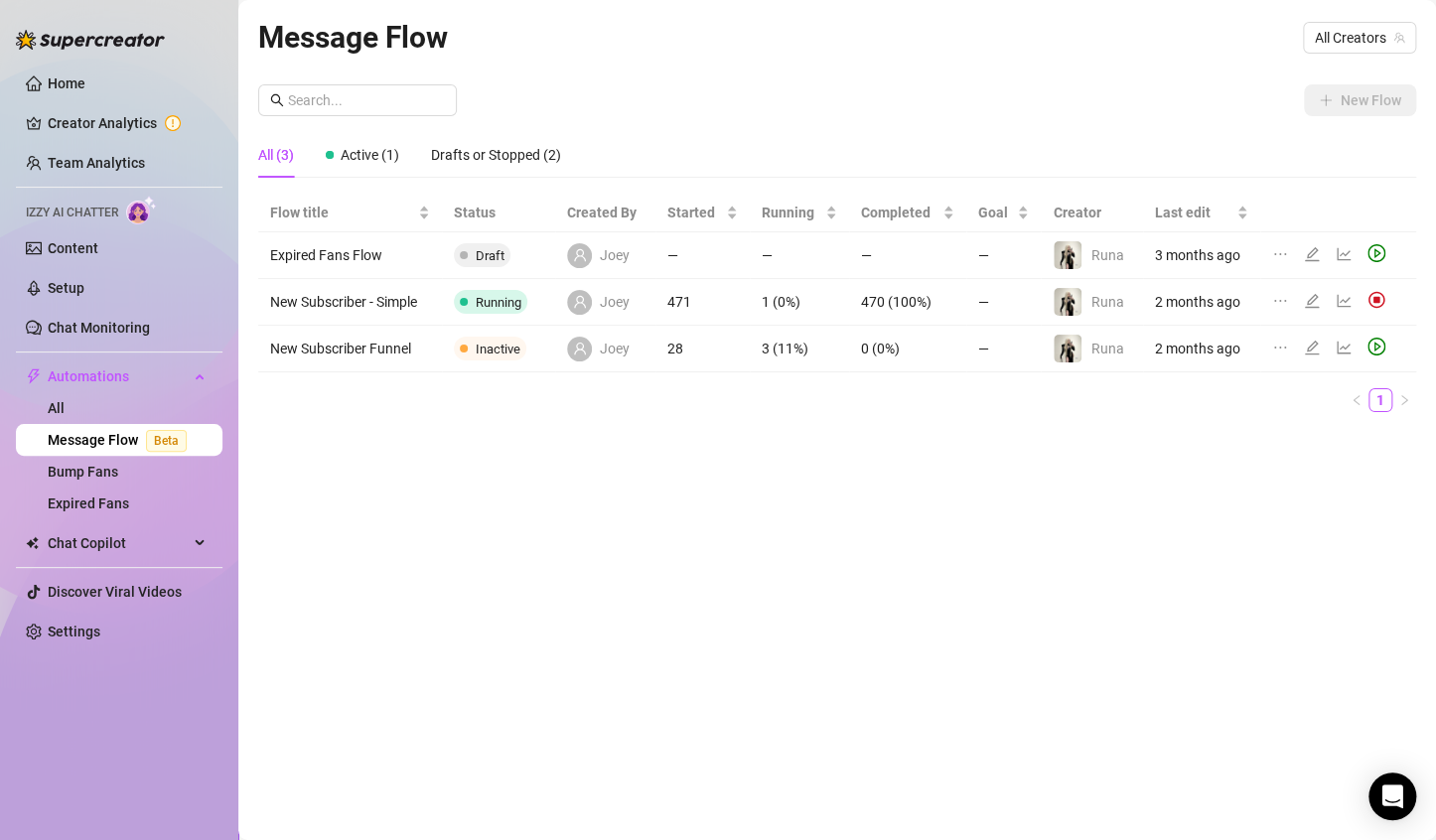 click on "470 (100%)" at bounding box center [908, 302] 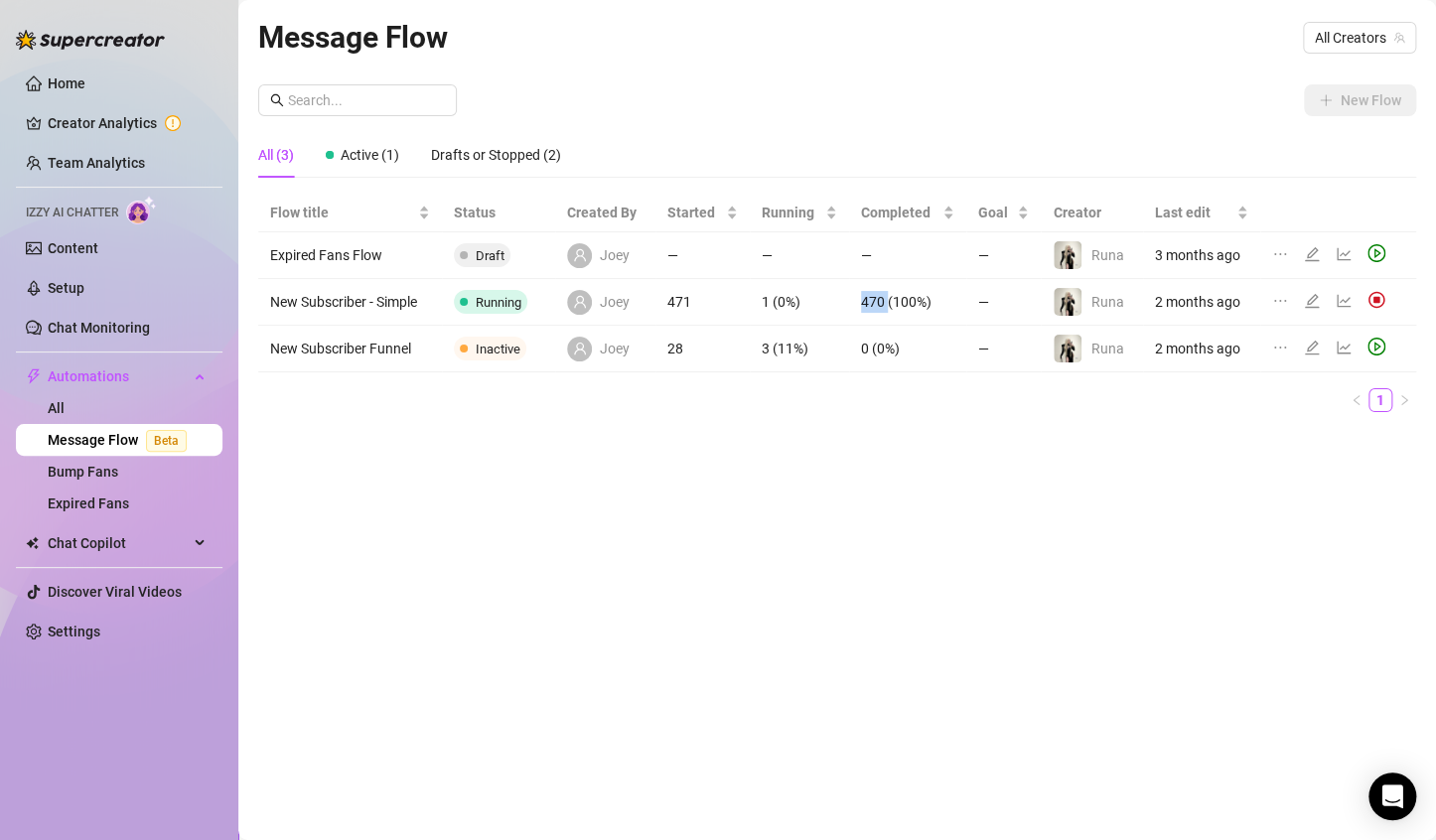 click on "470 (100%)" at bounding box center (908, 302) 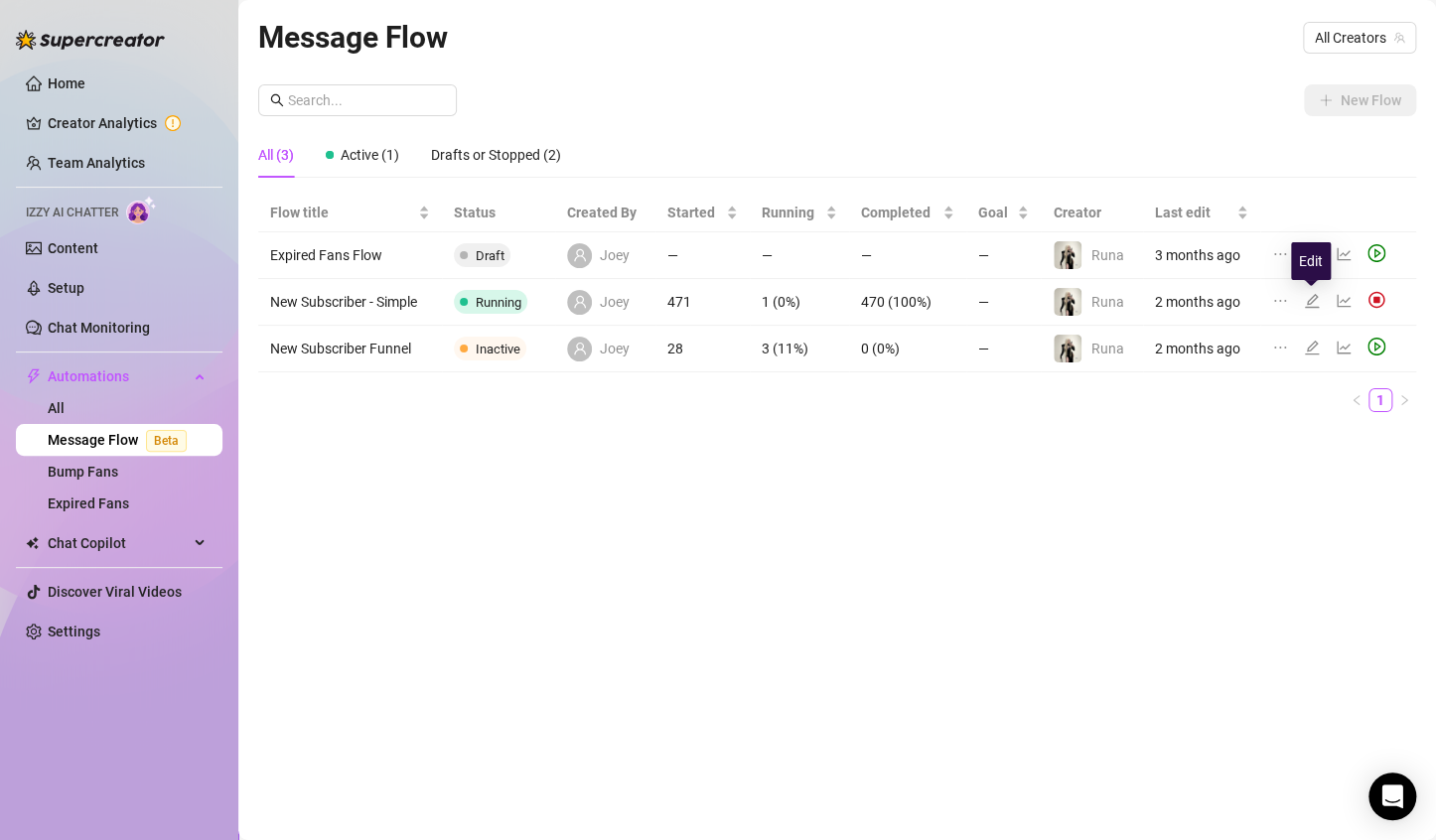 click 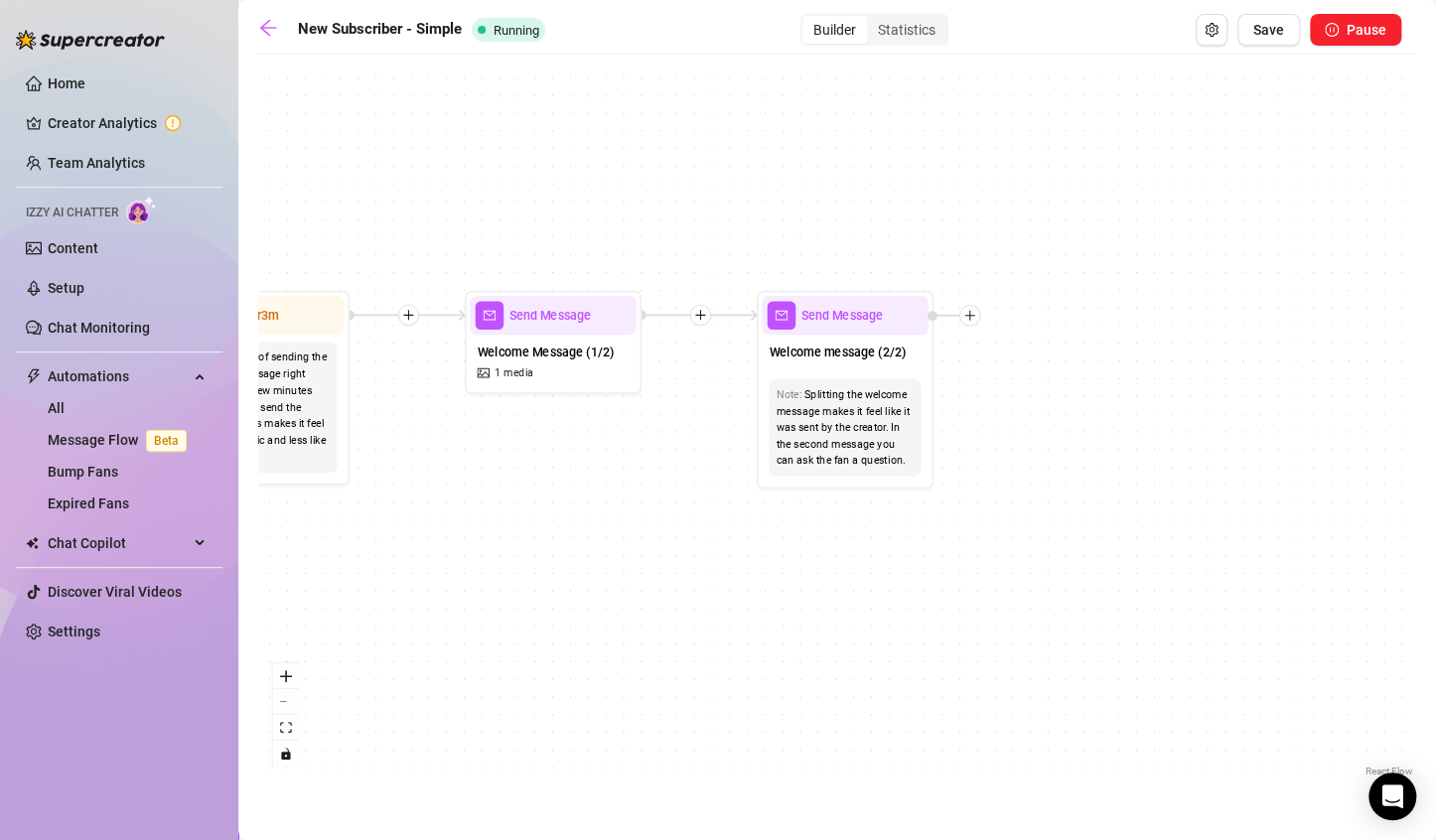 drag, startPoint x: 1198, startPoint y: 674, endPoint x: 1357, endPoint y: 379, distance: 335.1209 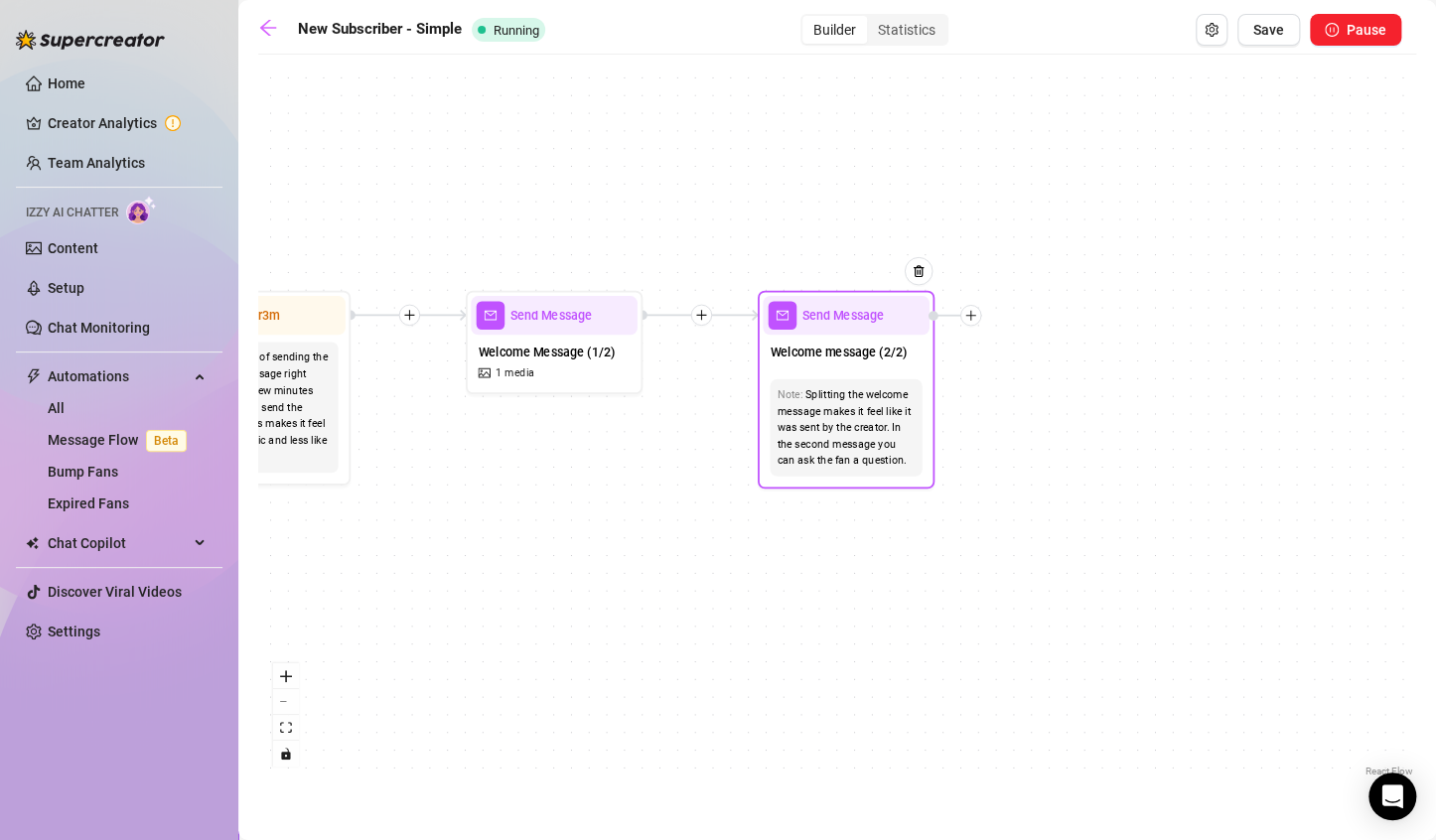 click 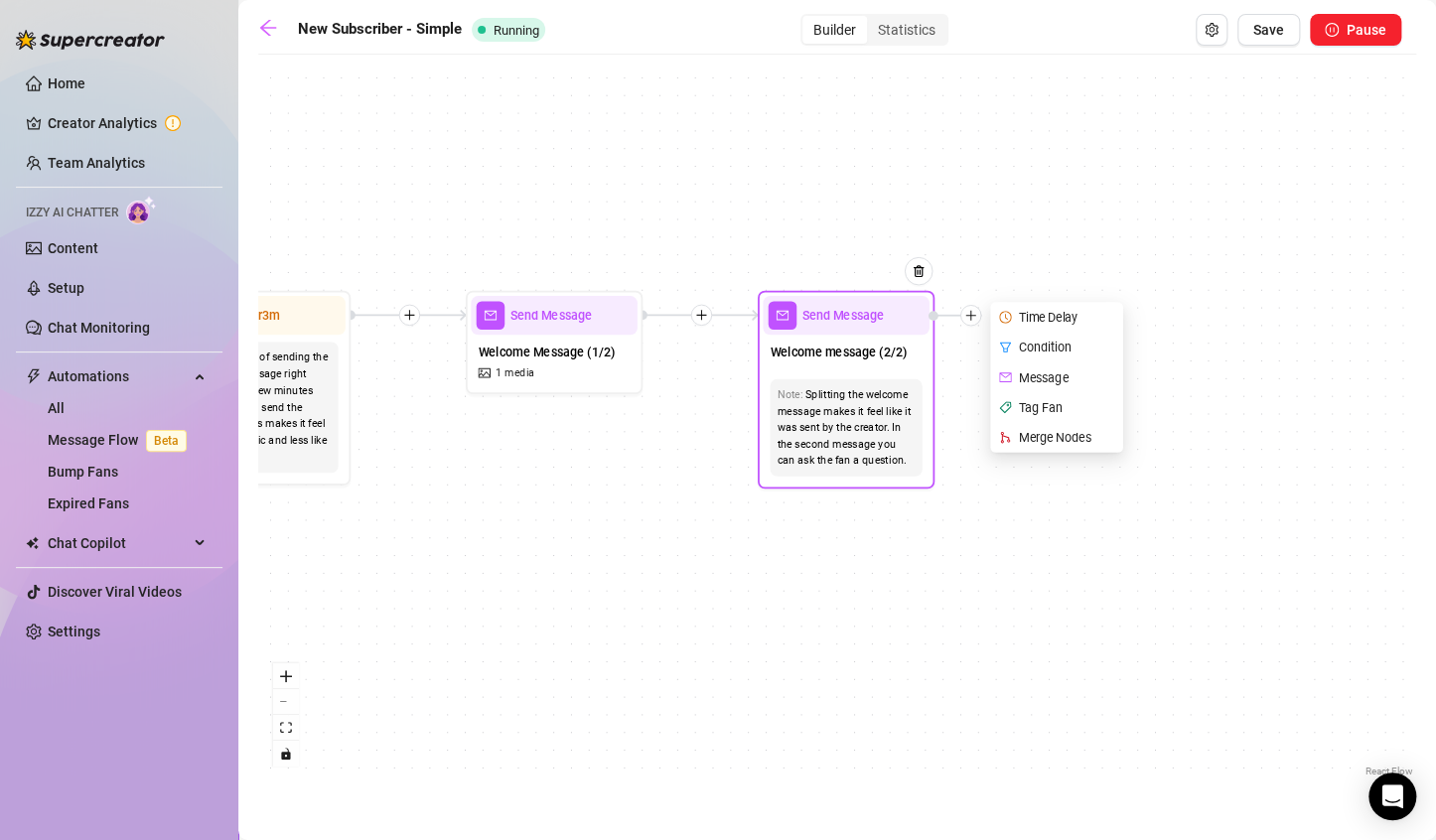 click on "Tag Fan" at bounding box center [1059, 407] 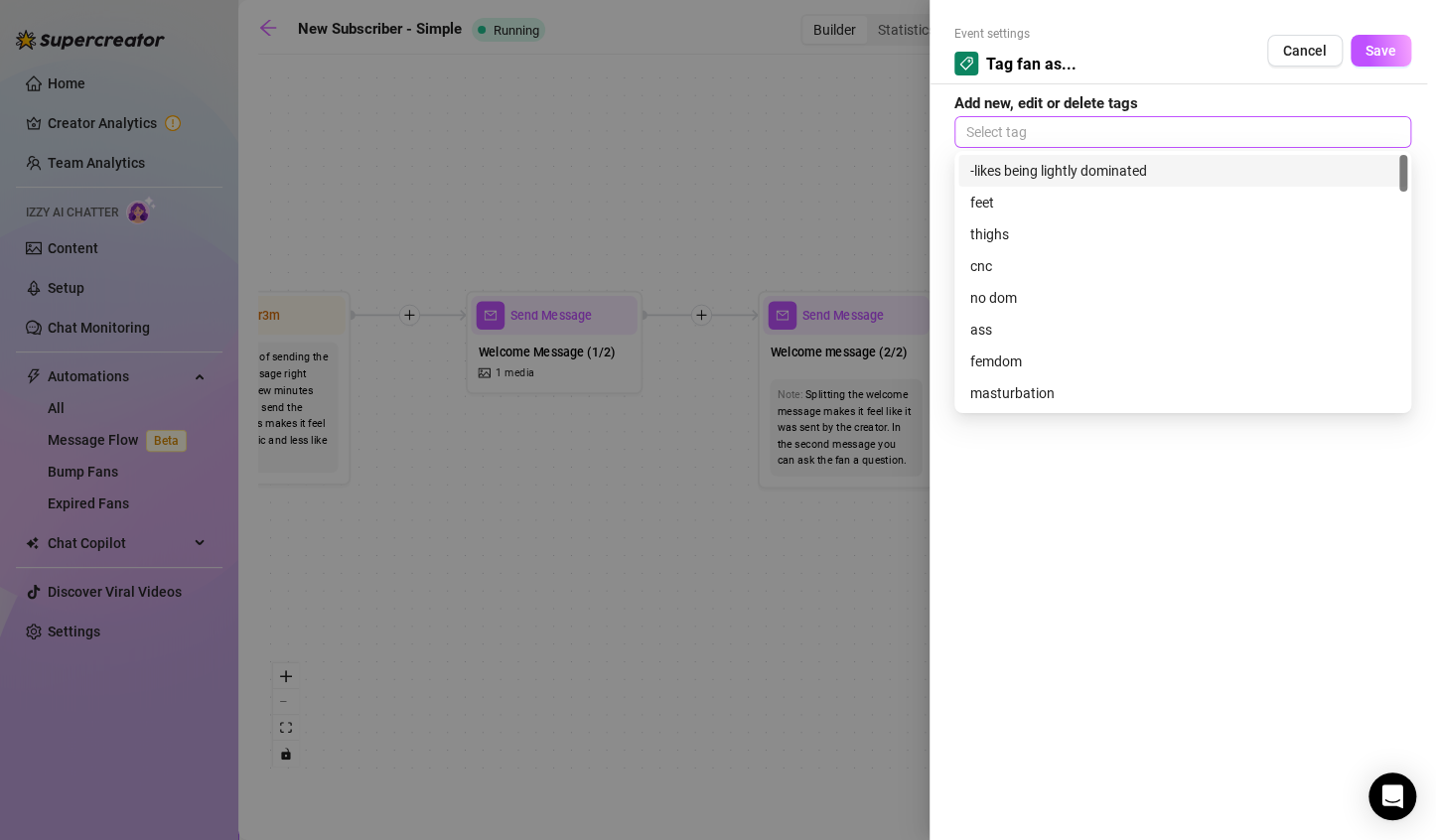 click at bounding box center (1183, 132) 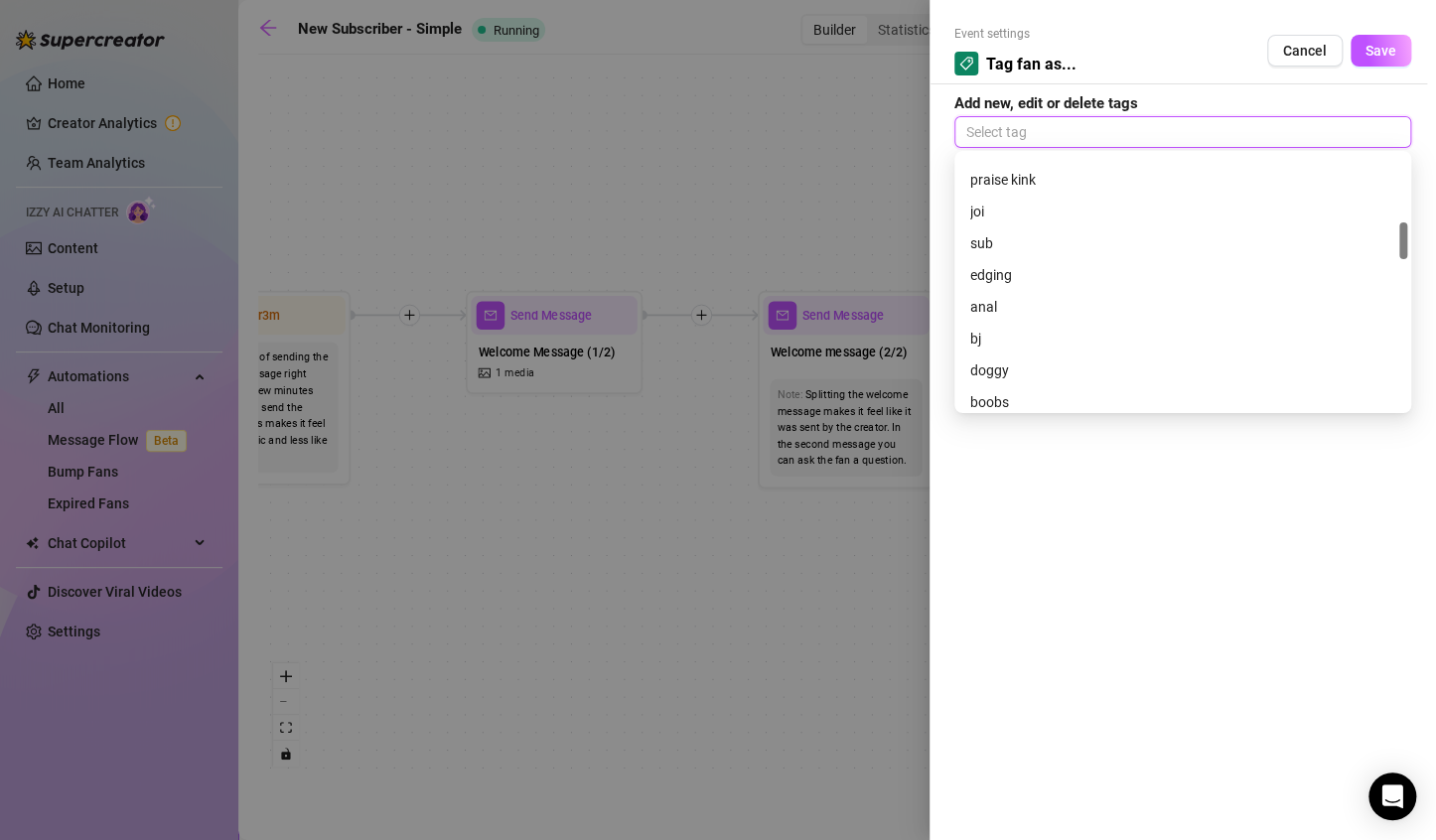 scroll, scrollTop: 0, scrollLeft: 0, axis: both 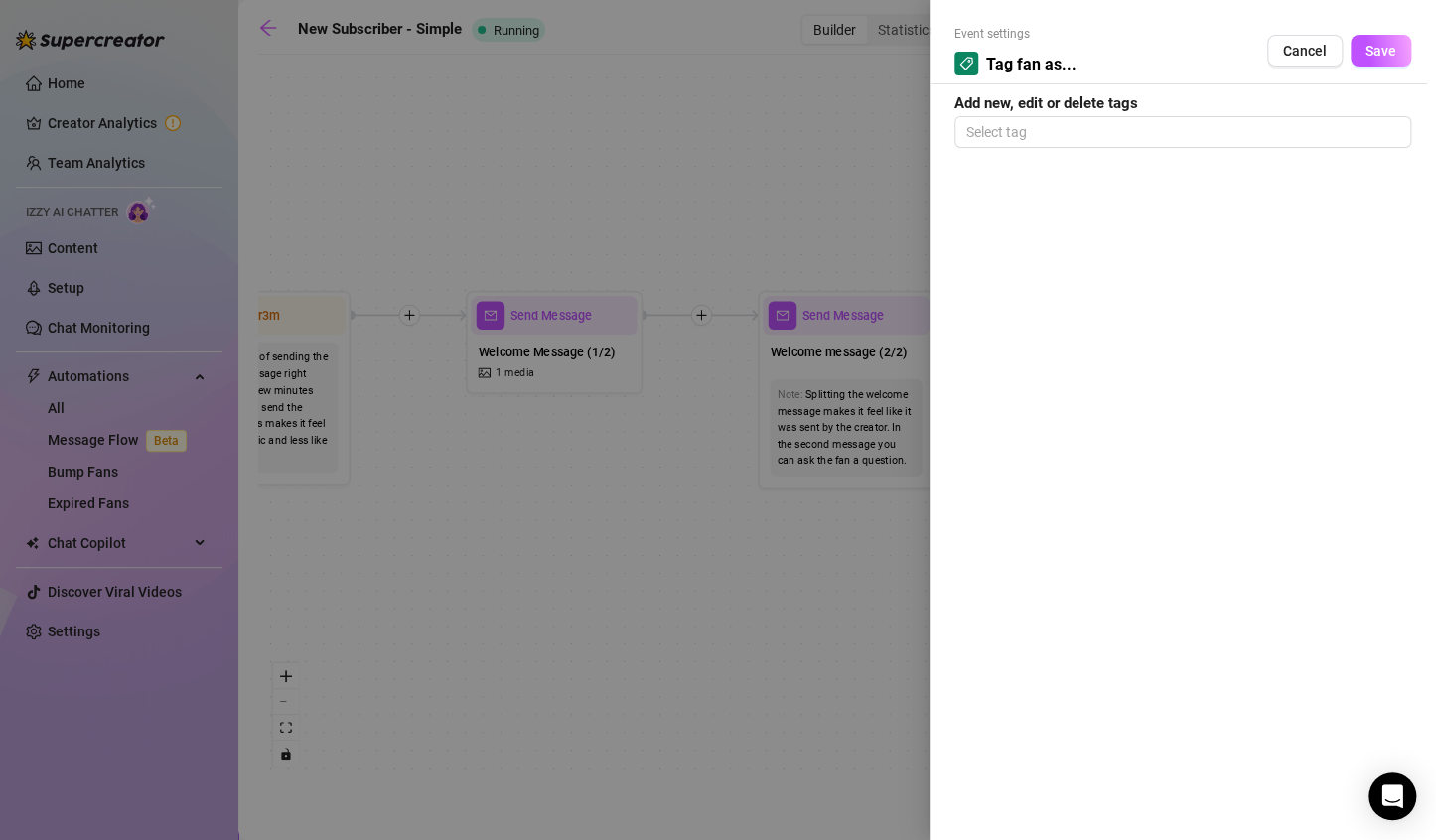 click at bounding box center [718, 420] 